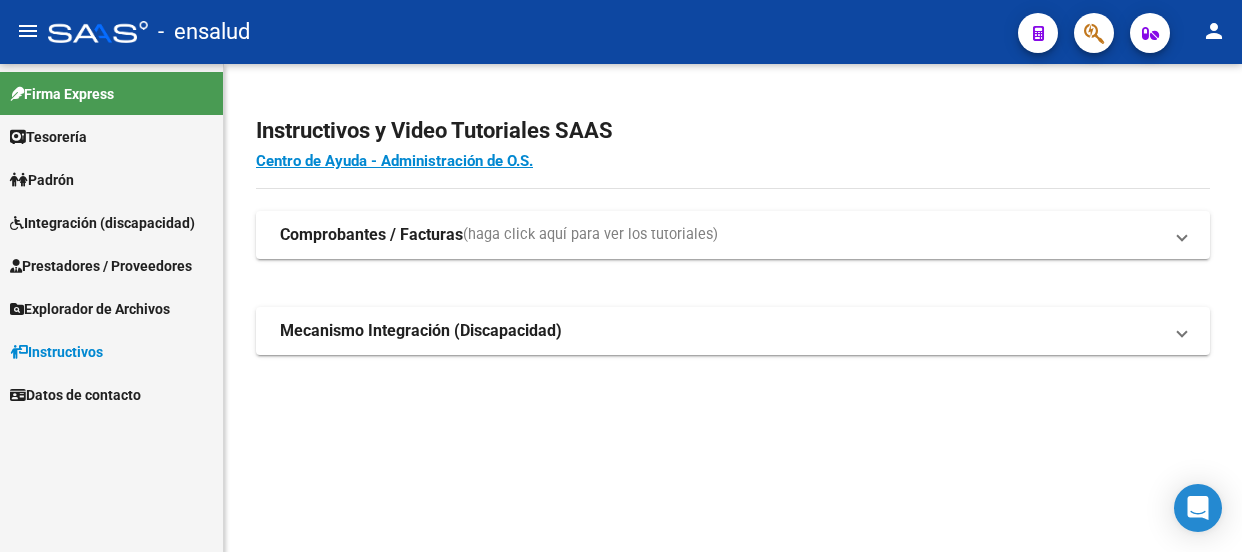 scroll, scrollTop: 0, scrollLeft: 0, axis: both 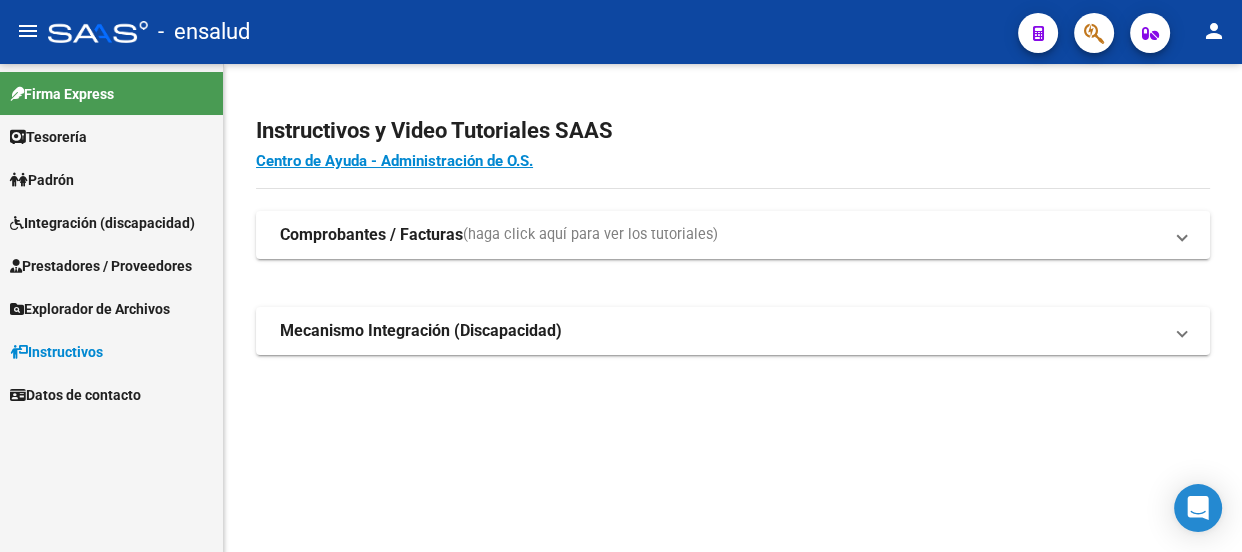 click on "Prestadores / Proveedores" at bounding box center [101, 266] 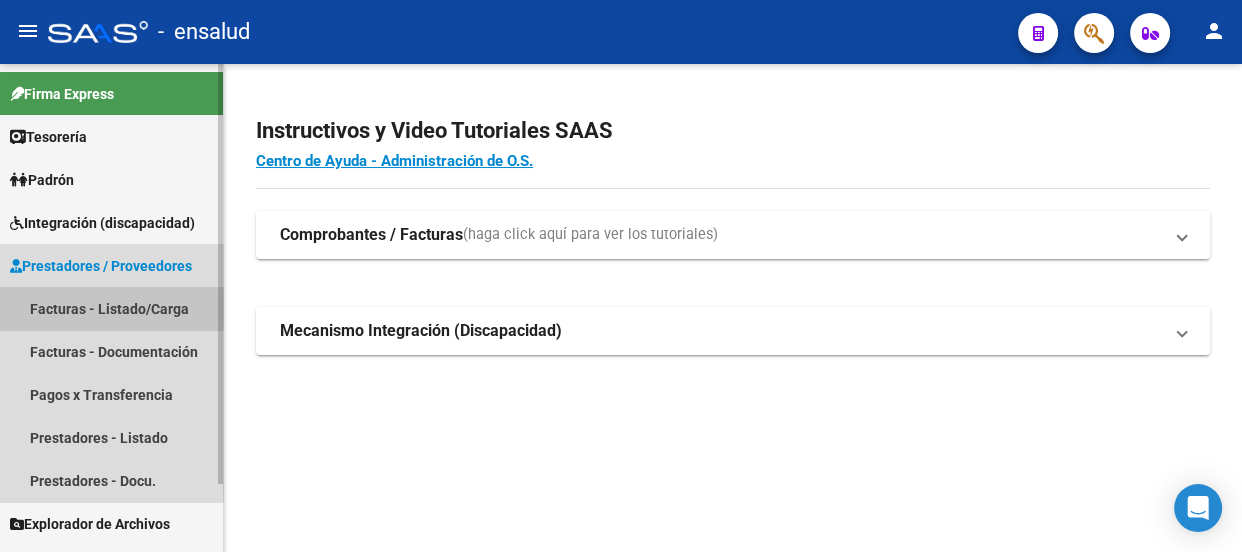 click on "Facturas - Listado/Carga" at bounding box center (111, 308) 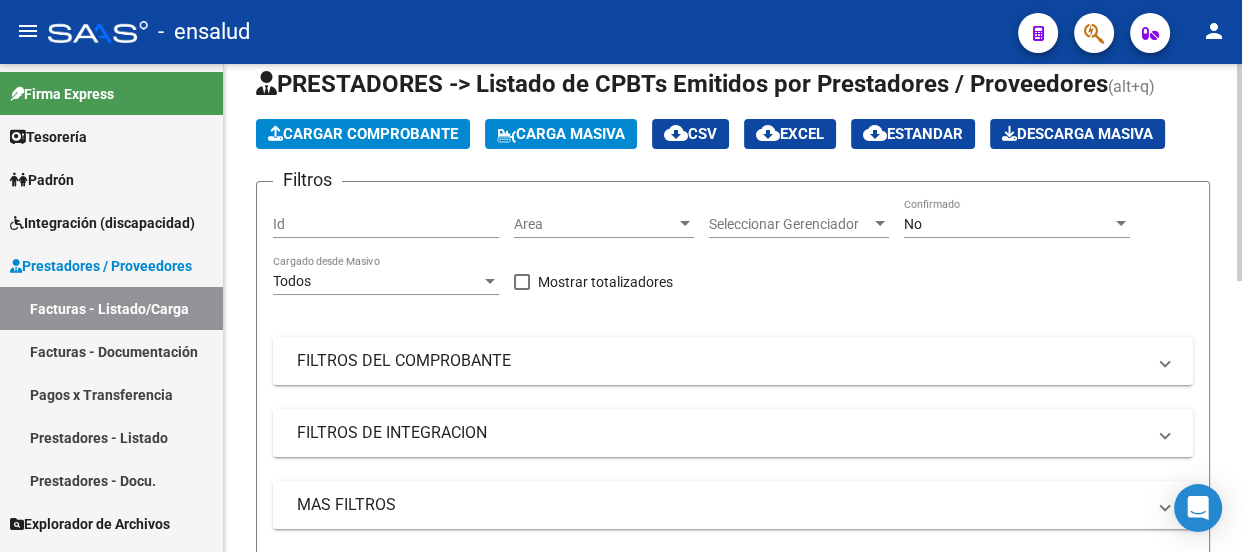 scroll, scrollTop: 90, scrollLeft: 0, axis: vertical 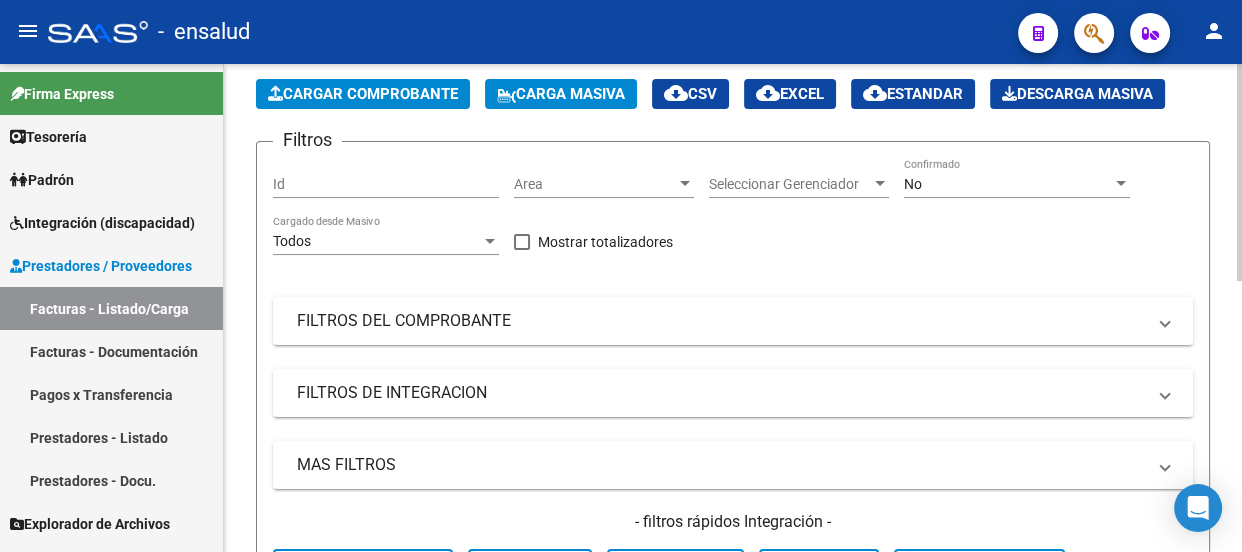 click on "Cargar Comprobante" 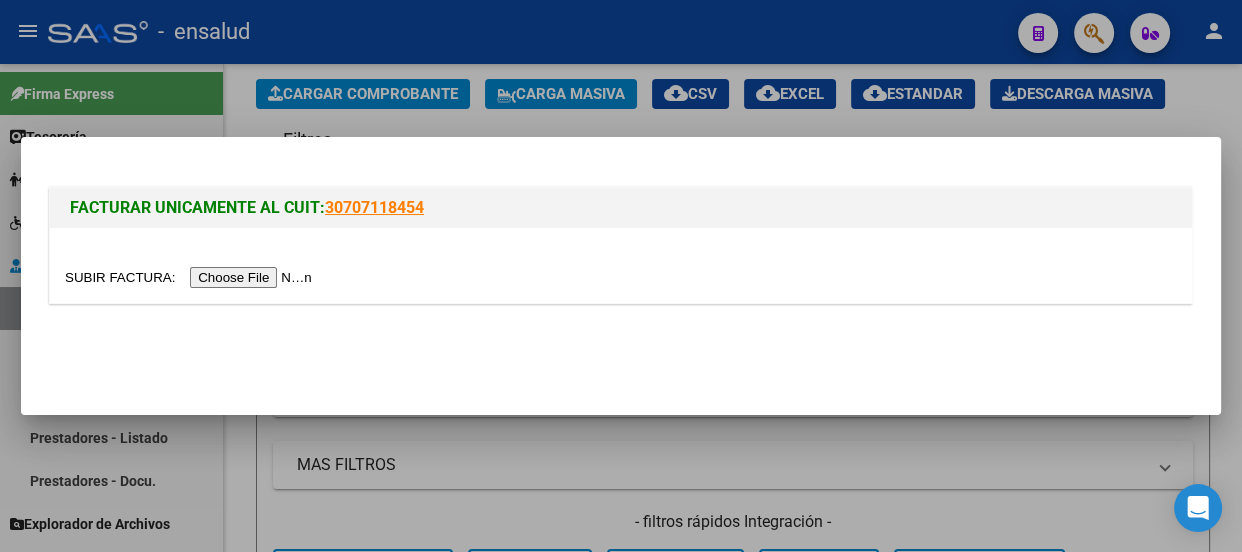 click at bounding box center (191, 277) 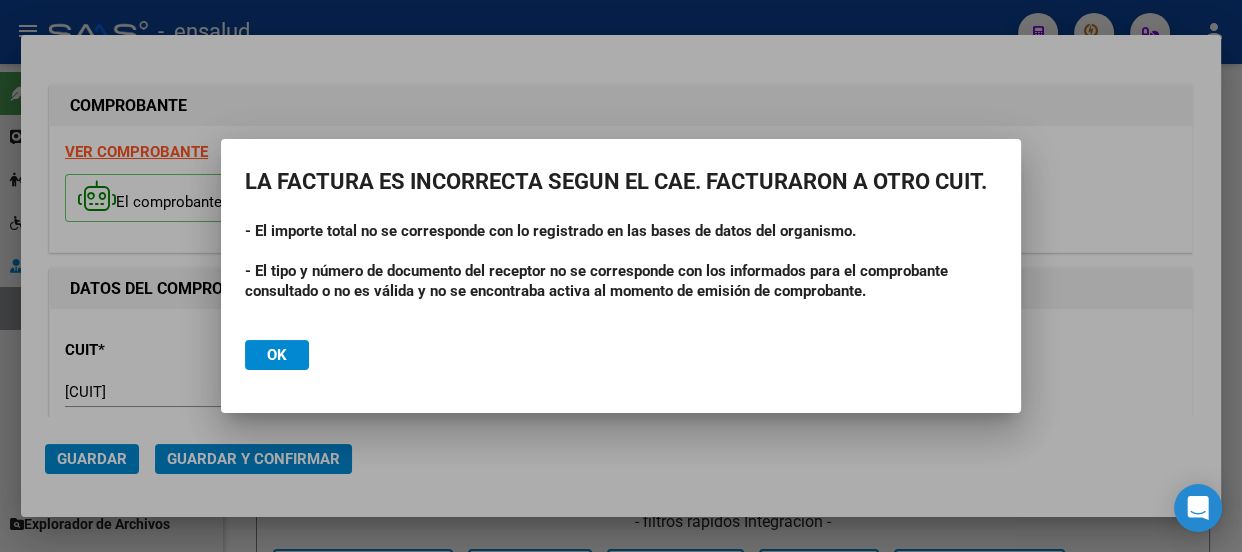 drag, startPoint x: 239, startPoint y: 173, endPoint x: 935, endPoint y: 224, distance: 697.866 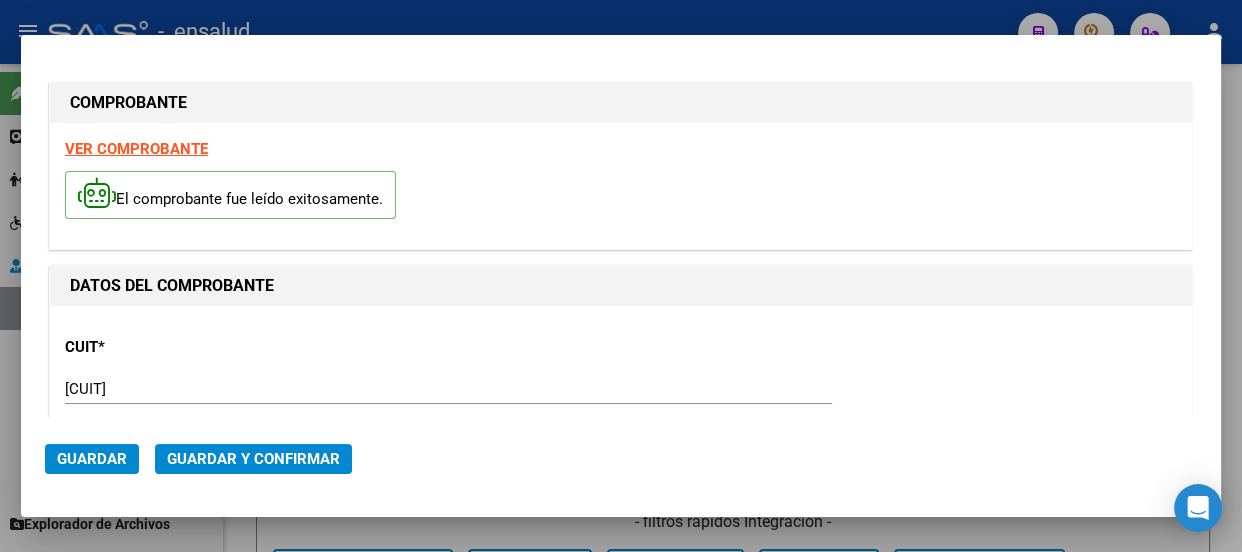 scroll, scrollTop: 0, scrollLeft: 0, axis: both 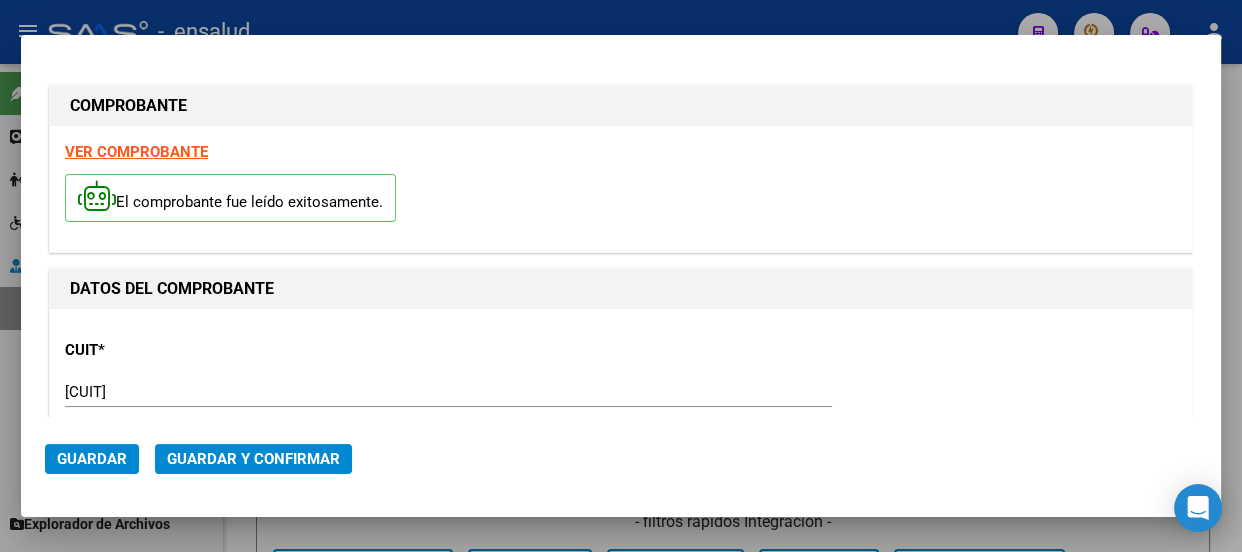 click at bounding box center (621, 276) 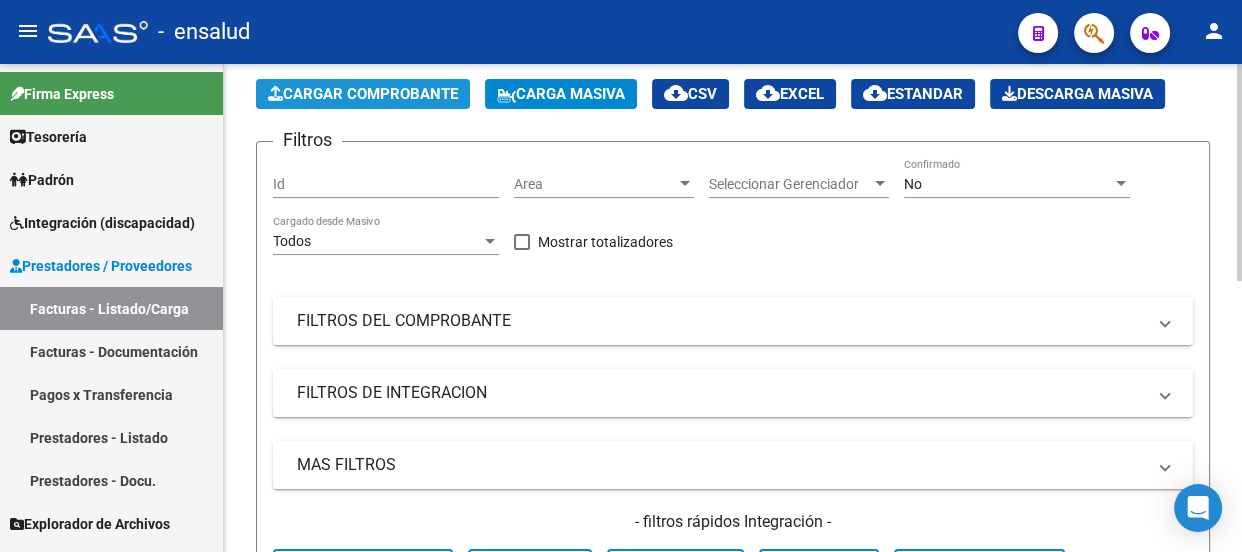 click on "Cargar Comprobante" 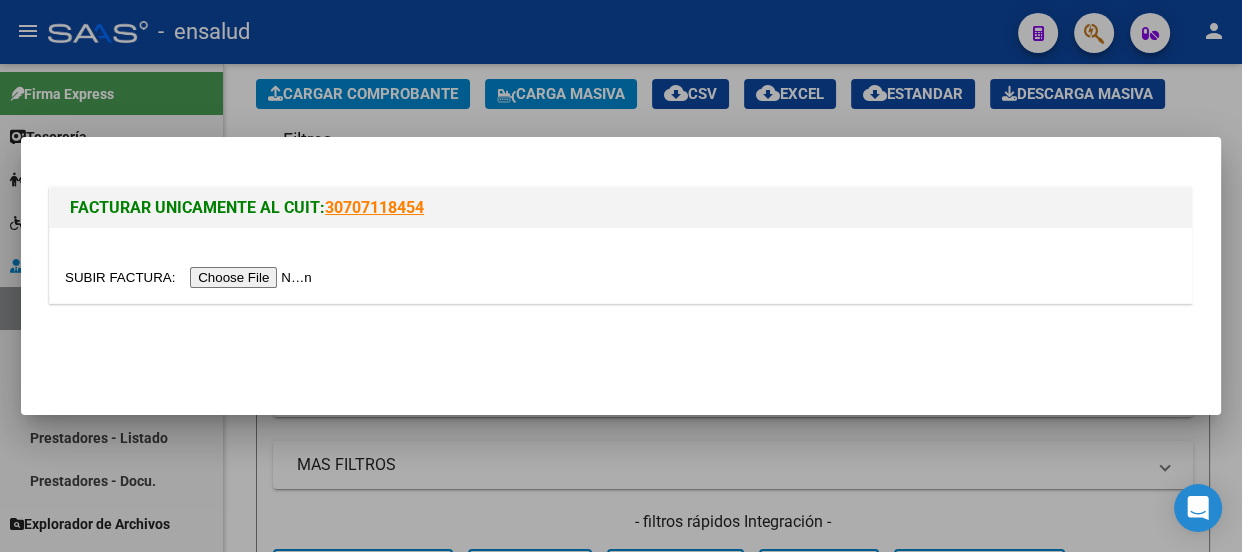 click at bounding box center [191, 277] 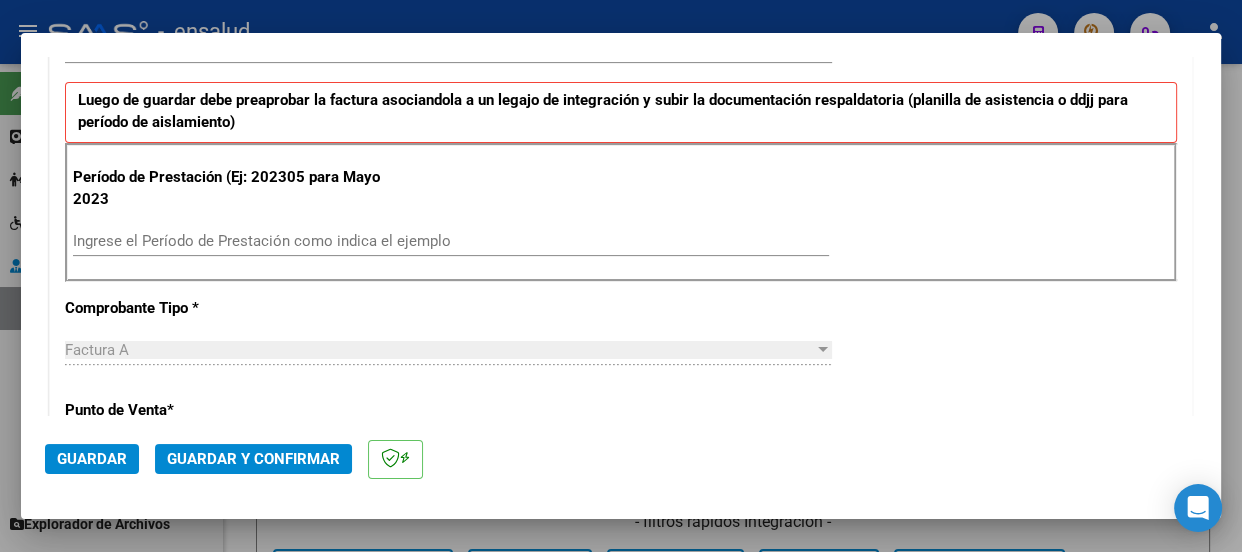 scroll, scrollTop: 636, scrollLeft: 0, axis: vertical 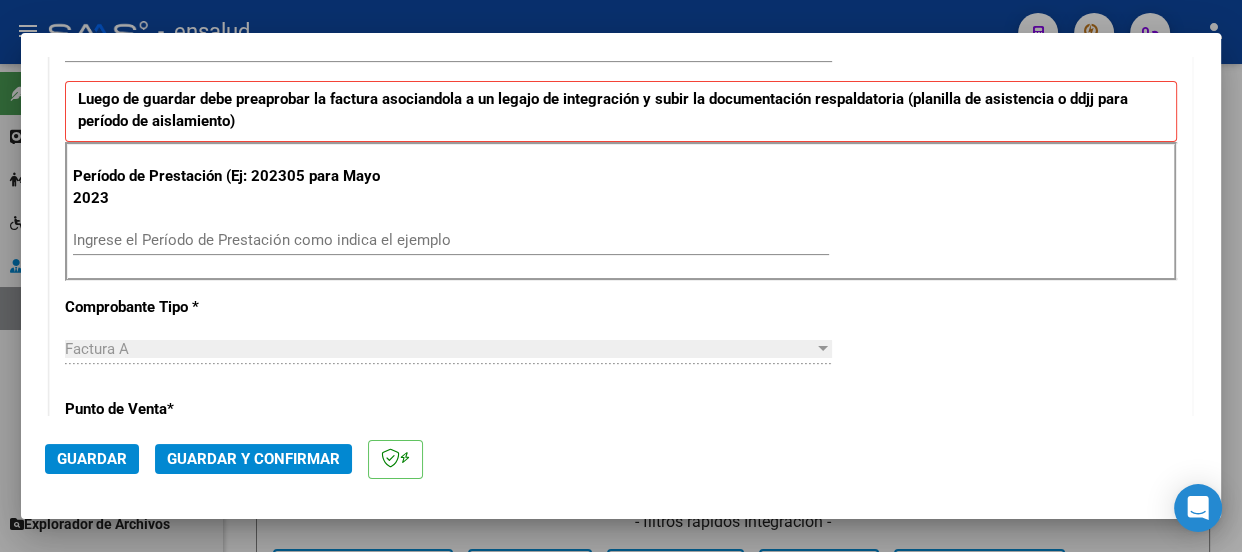click on "Ingrese el Período de Prestación como indica el ejemplo" at bounding box center [451, 240] 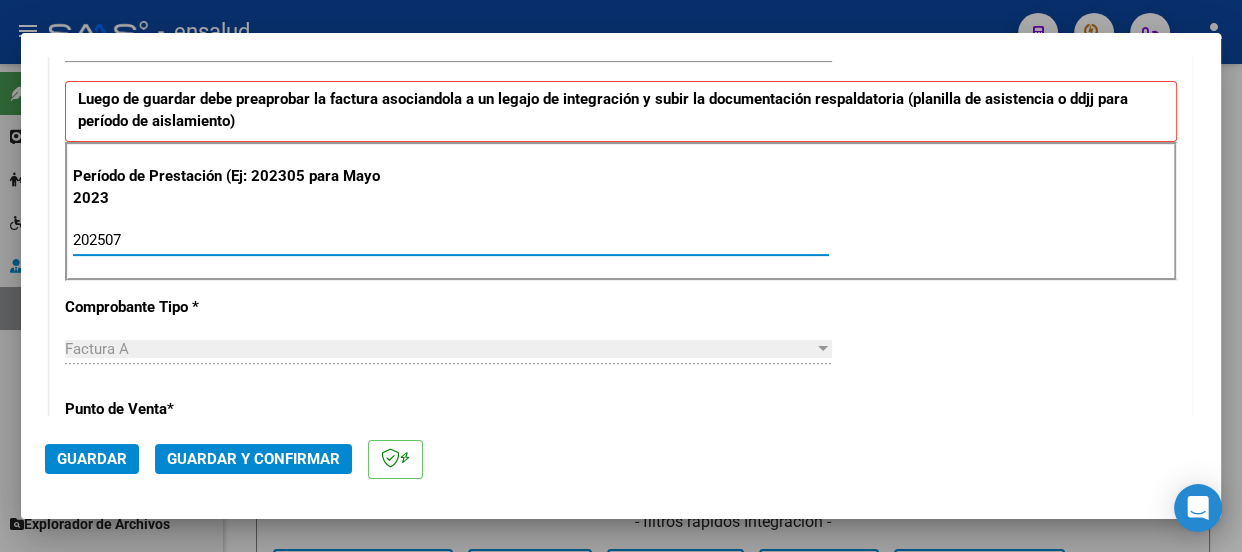 type on "202507" 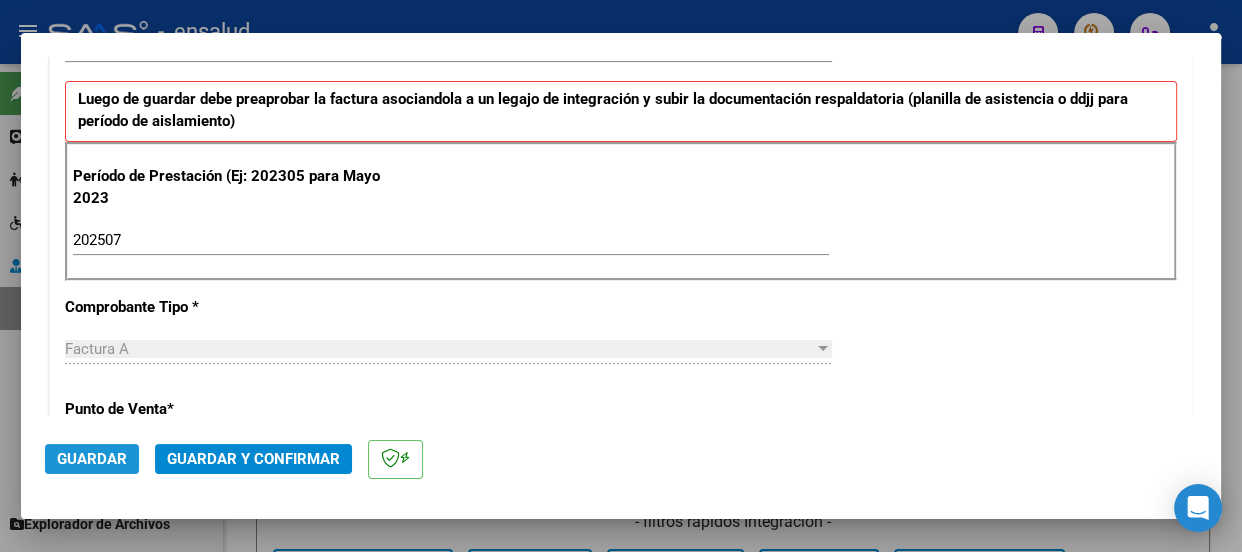 click on "Guardar" 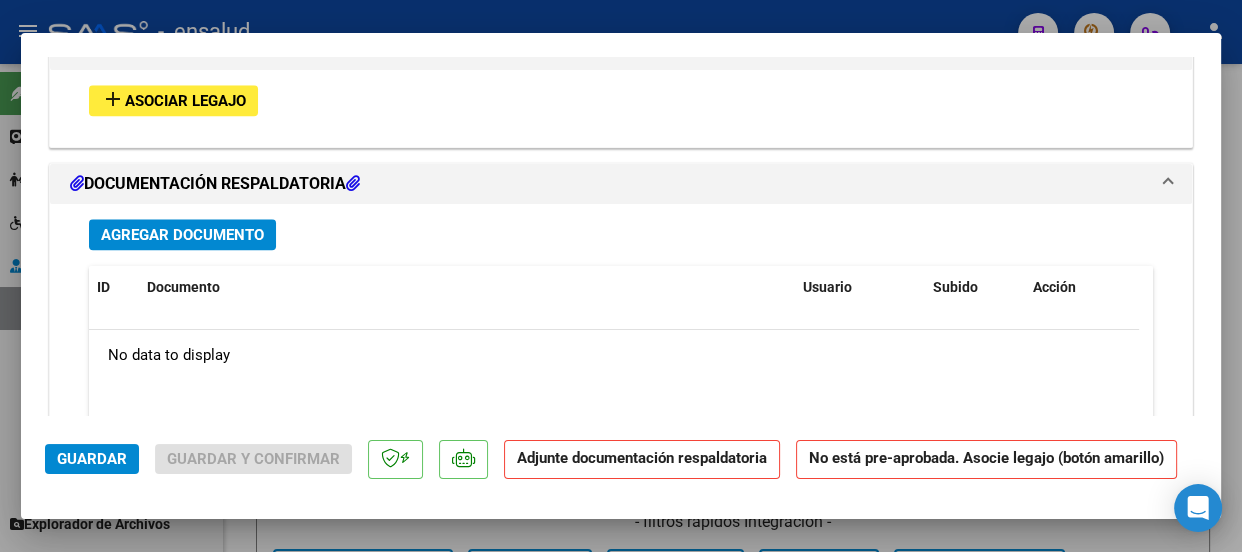 scroll, scrollTop: 2000, scrollLeft: 0, axis: vertical 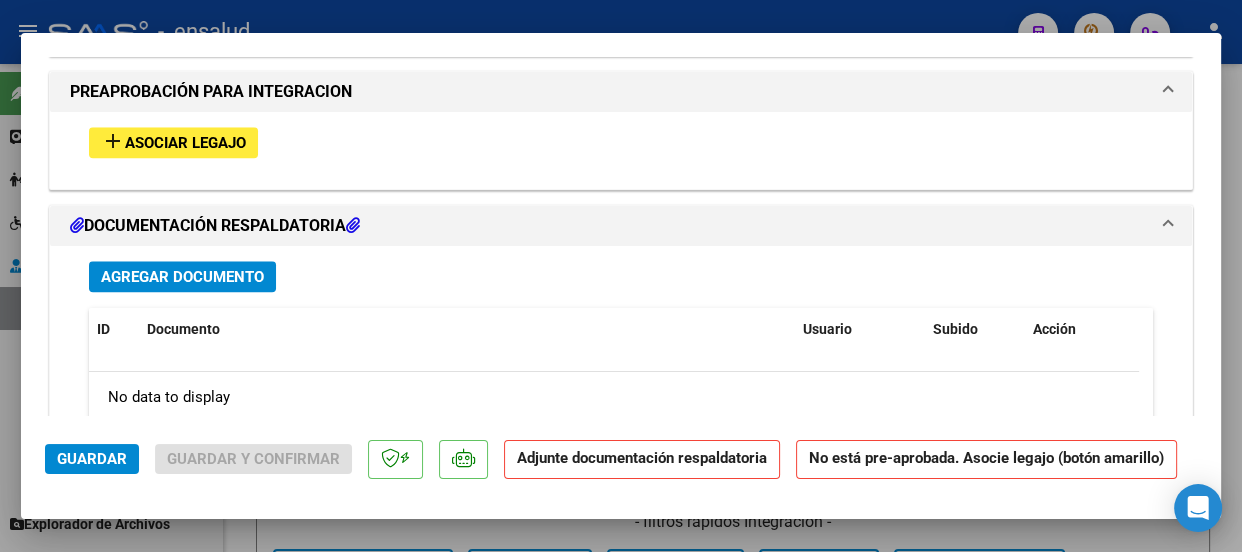 click on "Asociar Legajo" at bounding box center [185, 143] 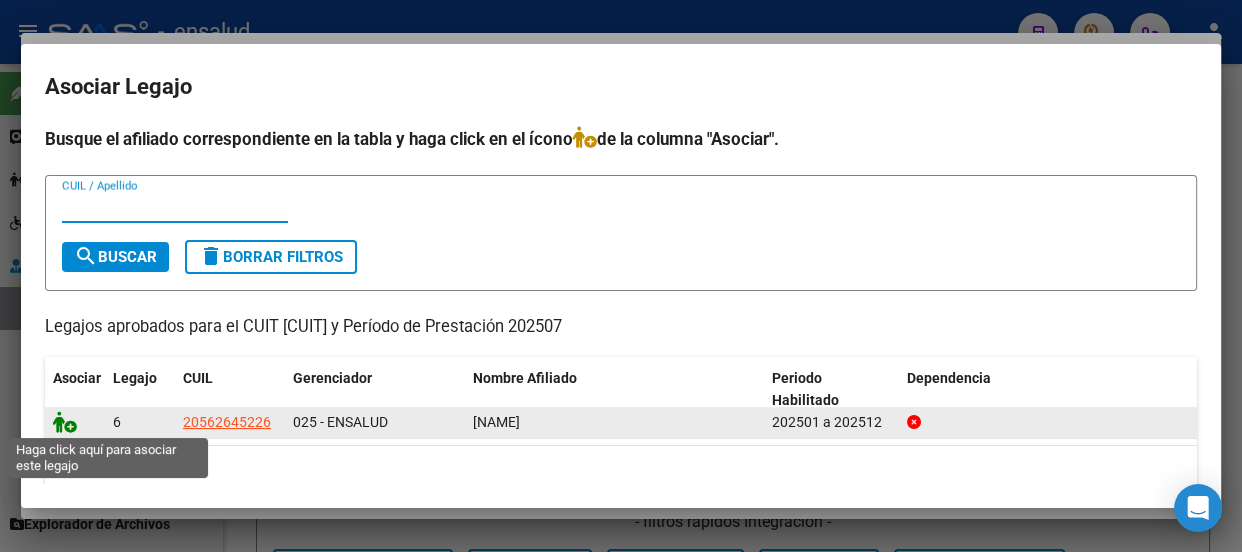 click 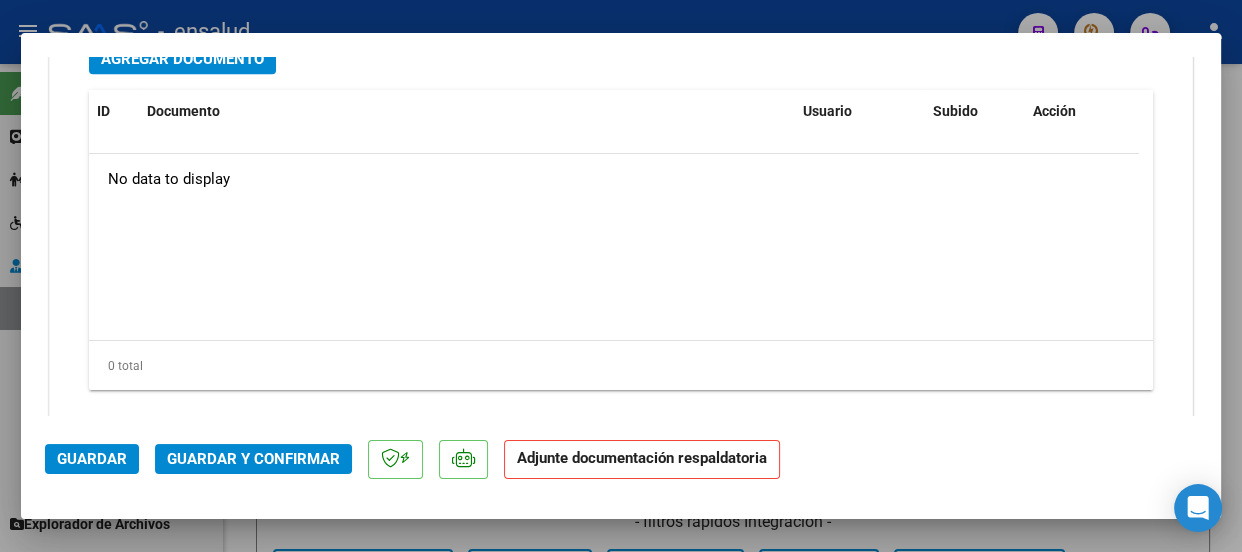 scroll, scrollTop: 2416, scrollLeft: 0, axis: vertical 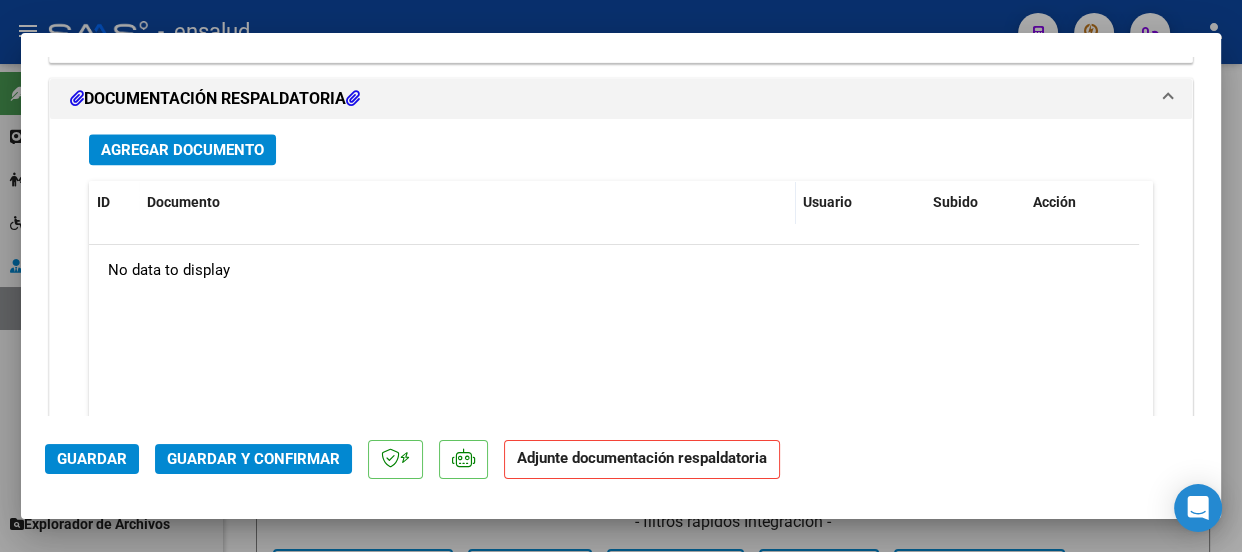click on "Agregar Documento" at bounding box center (182, 150) 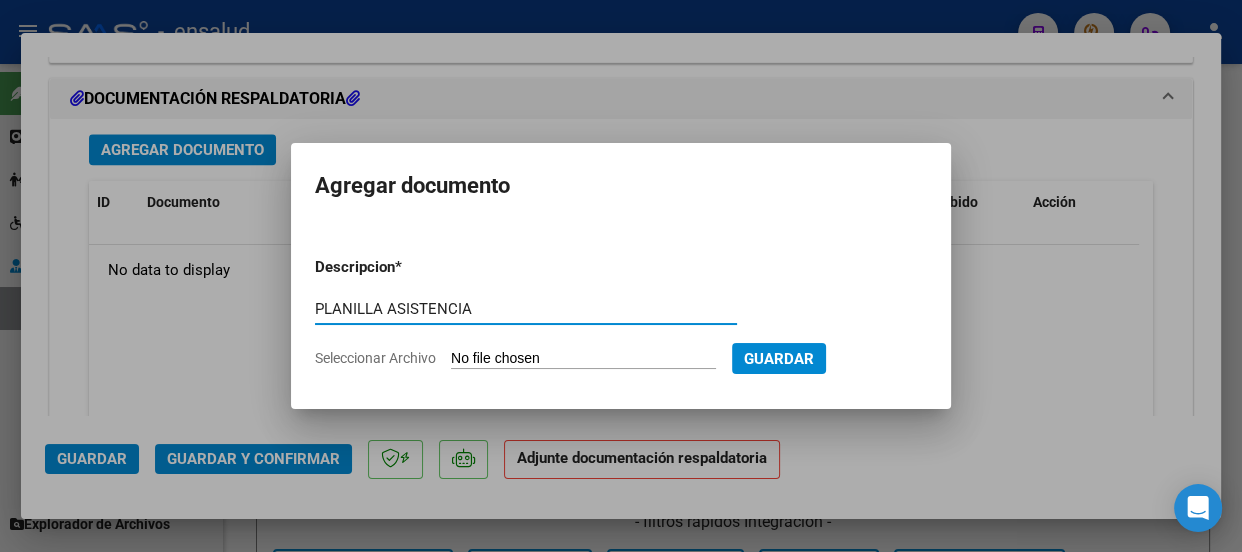 type on "PLANILLA ASISTENCIA" 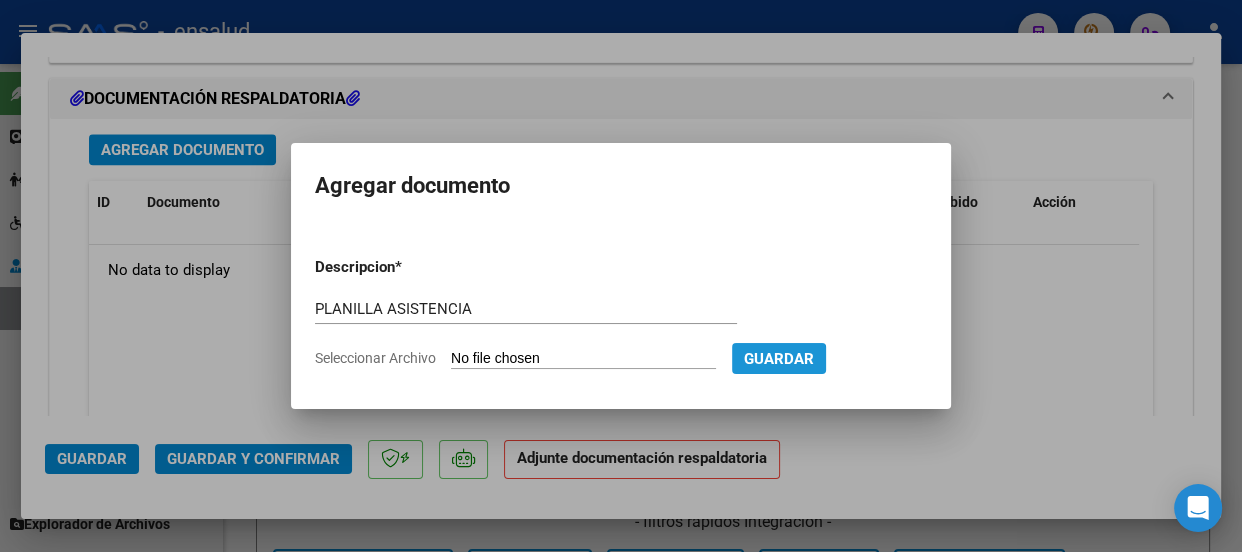 click on "Guardar" at bounding box center [779, 359] 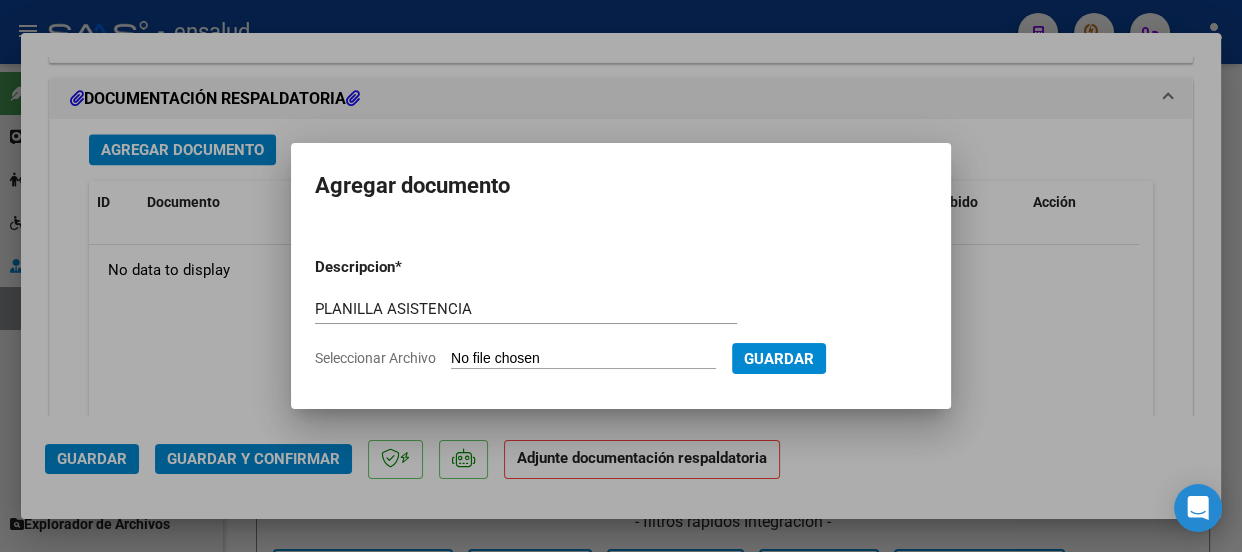 click on "Seleccionar Archivo" at bounding box center (583, 359) 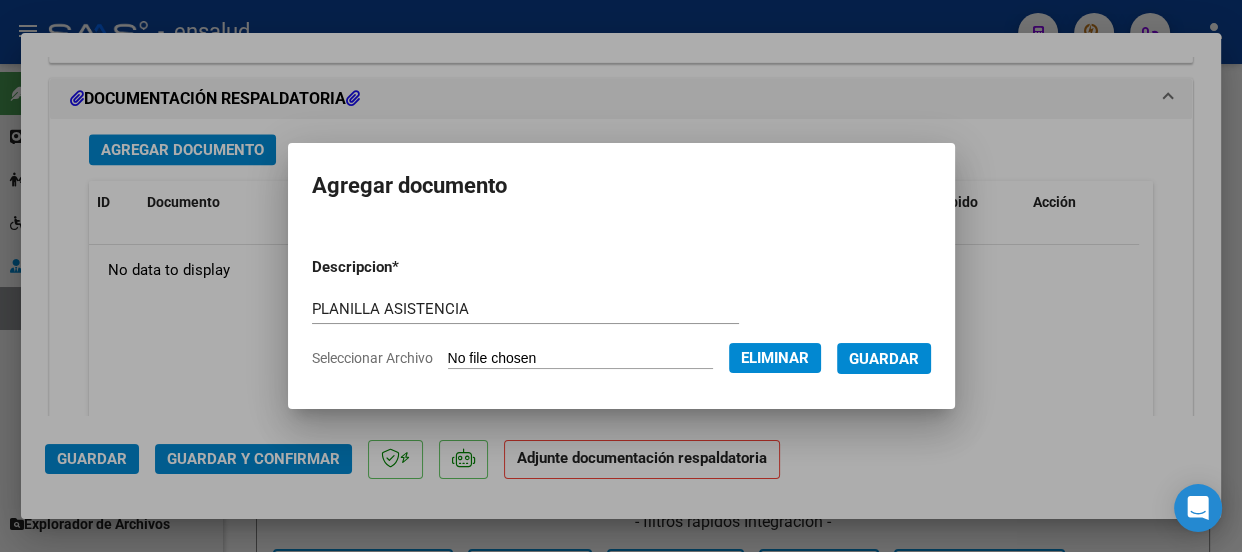 click on "Guardar" at bounding box center (884, 359) 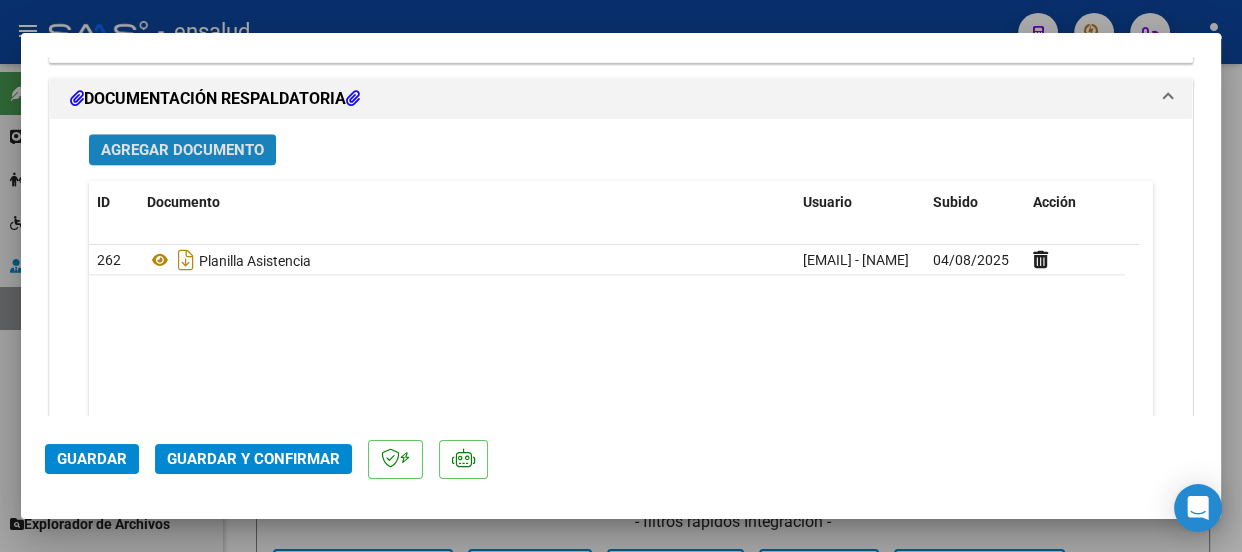 click on "Agregar Documento" at bounding box center (182, 150) 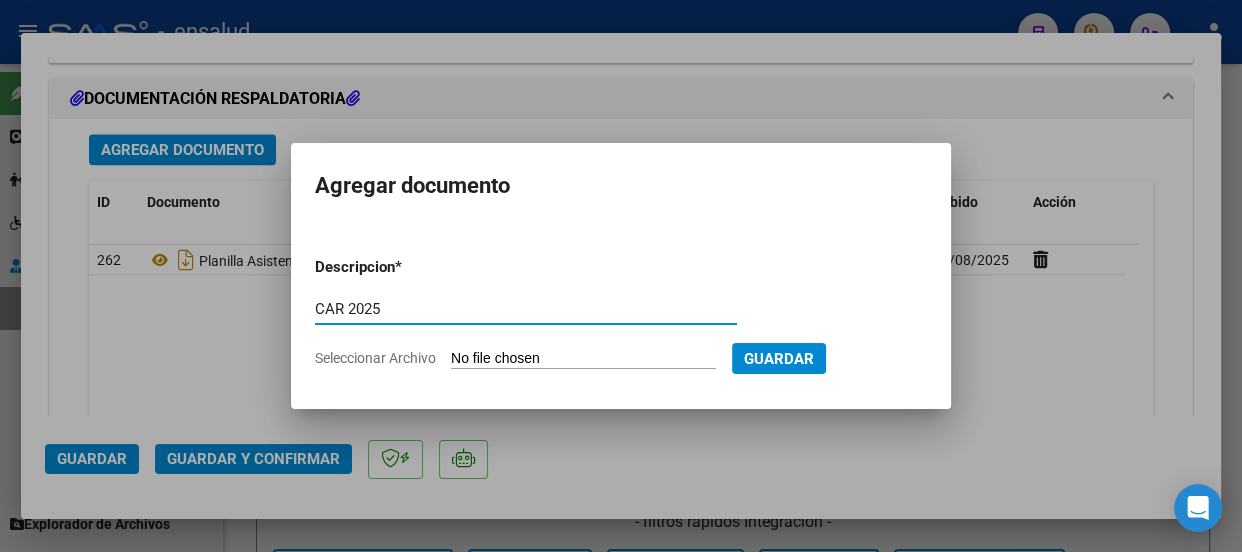 type on "CAR 2025" 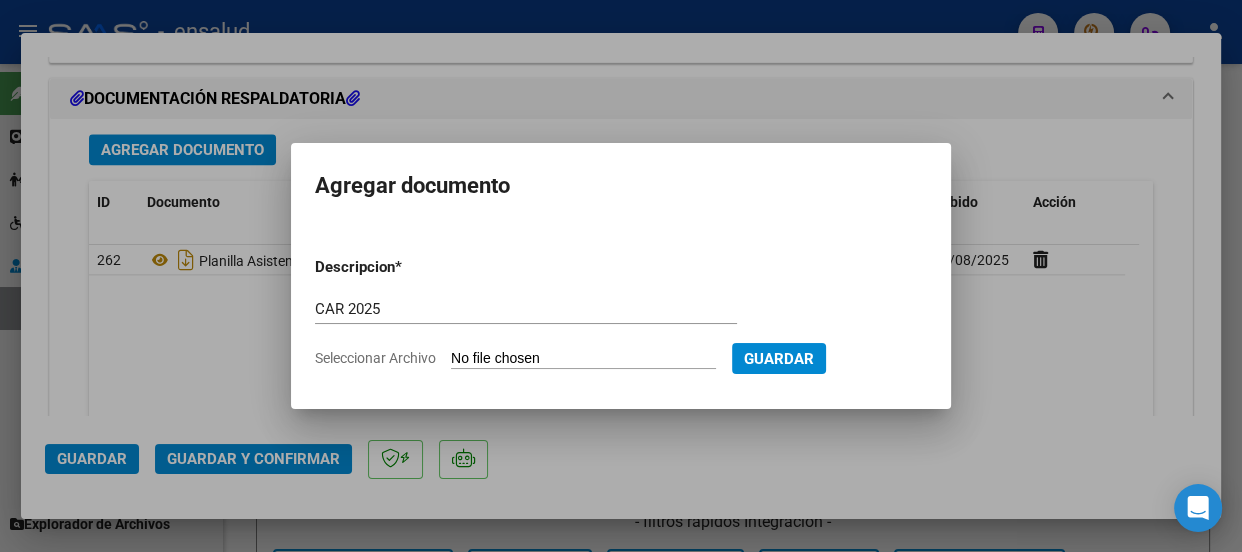 click on "Seleccionar Archivo" at bounding box center [583, 359] 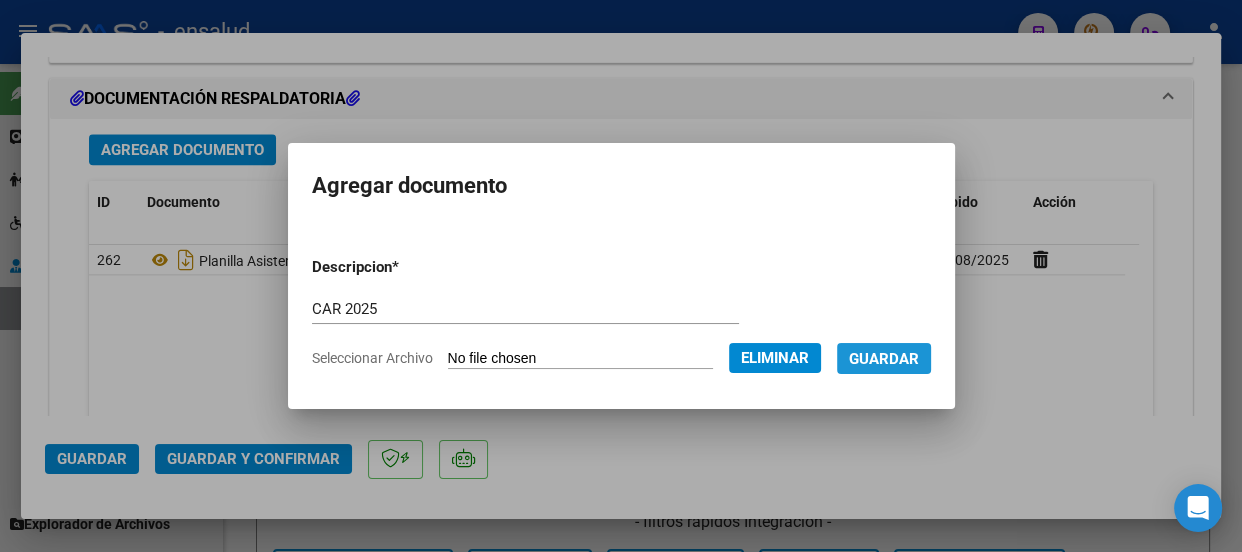 click on "Guardar" at bounding box center (884, 359) 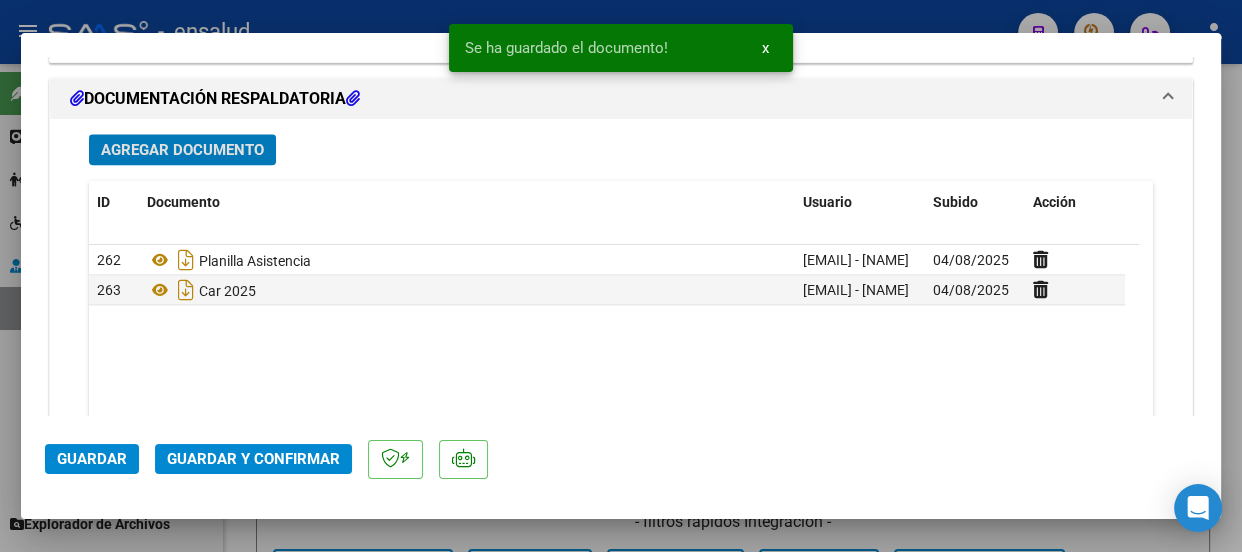 click on "Guardar y Confirmar" 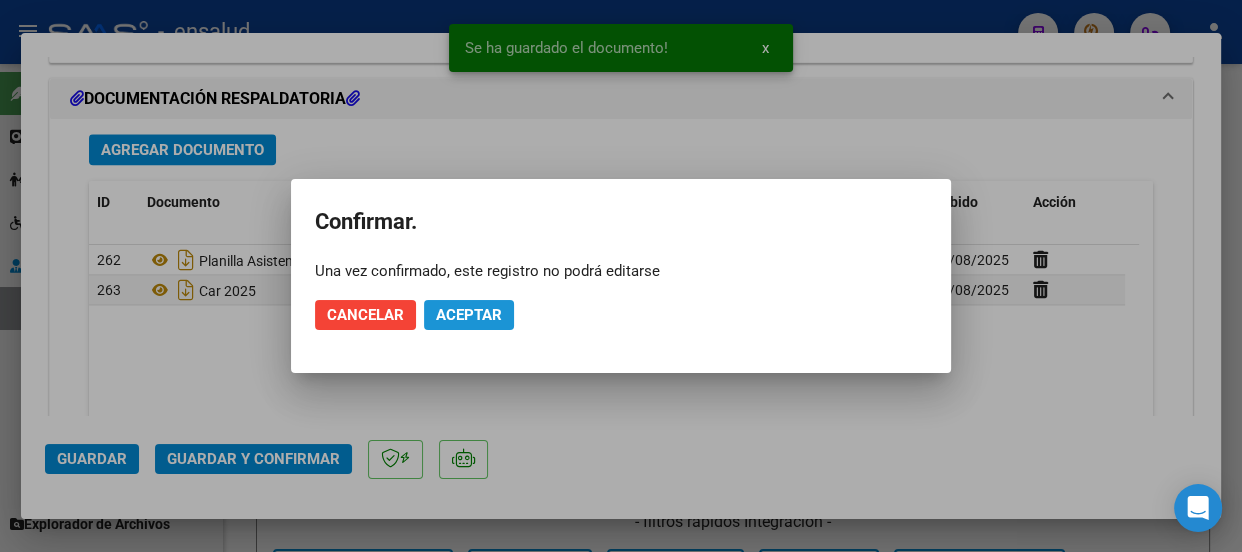 click on "Aceptar" 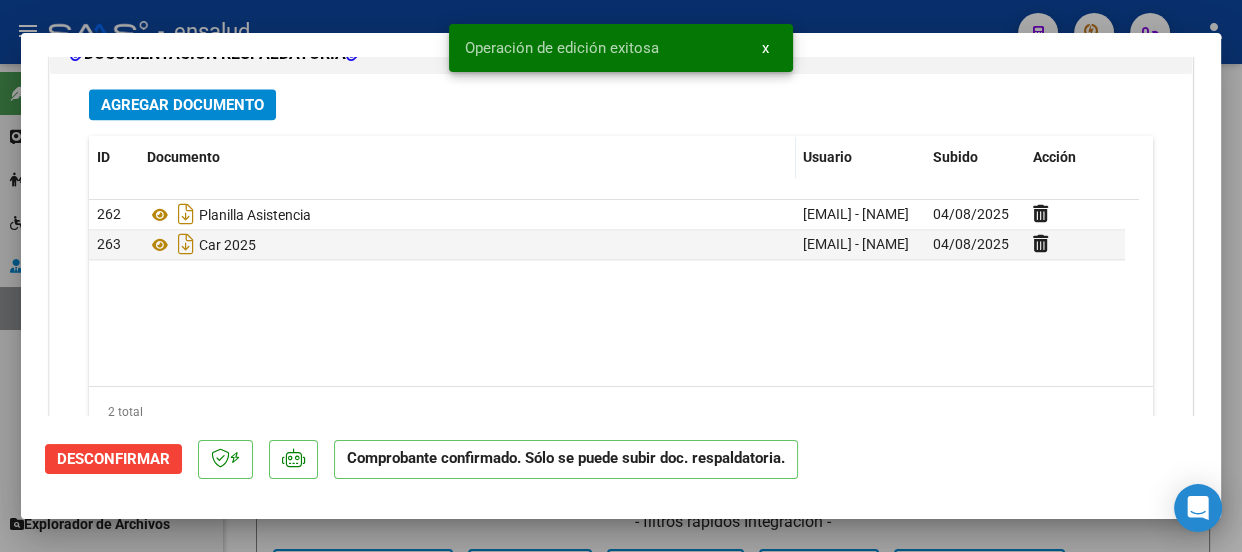 click on "x" at bounding box center [765, 48] 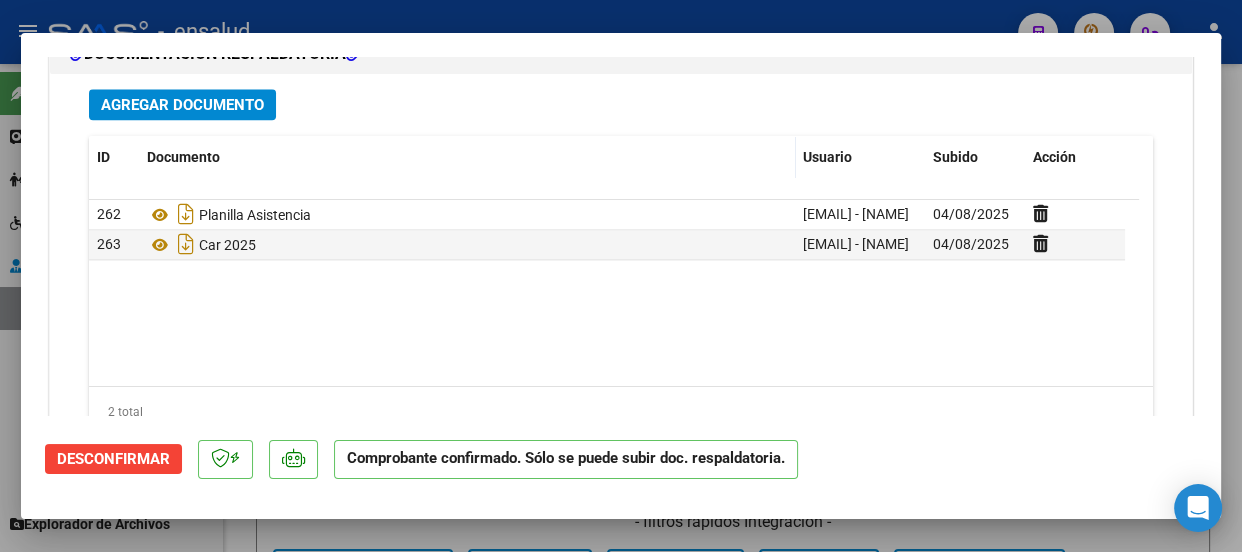 click at bounding box center [621, 276] 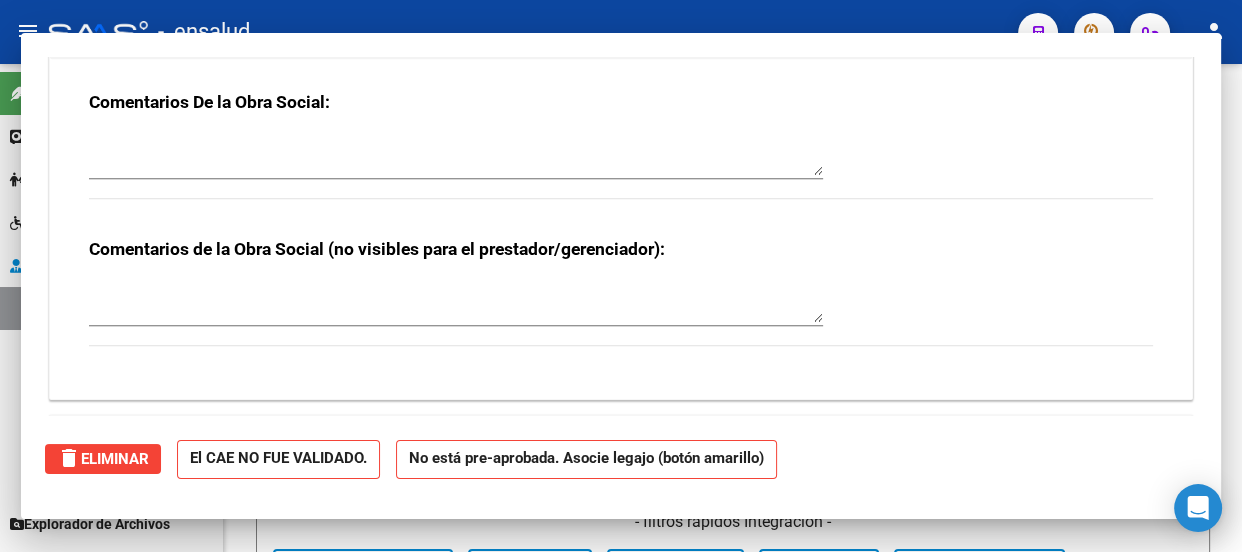scroll, scrollTop: 0, scrollLeft: 0, axis: both 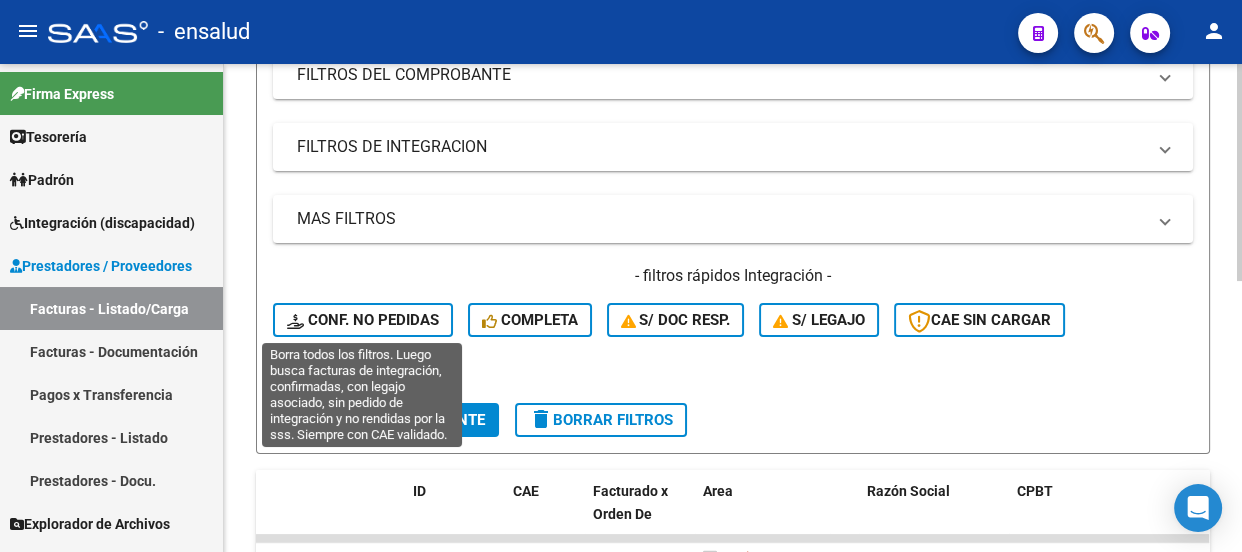 click on "Conf. no pedidas" 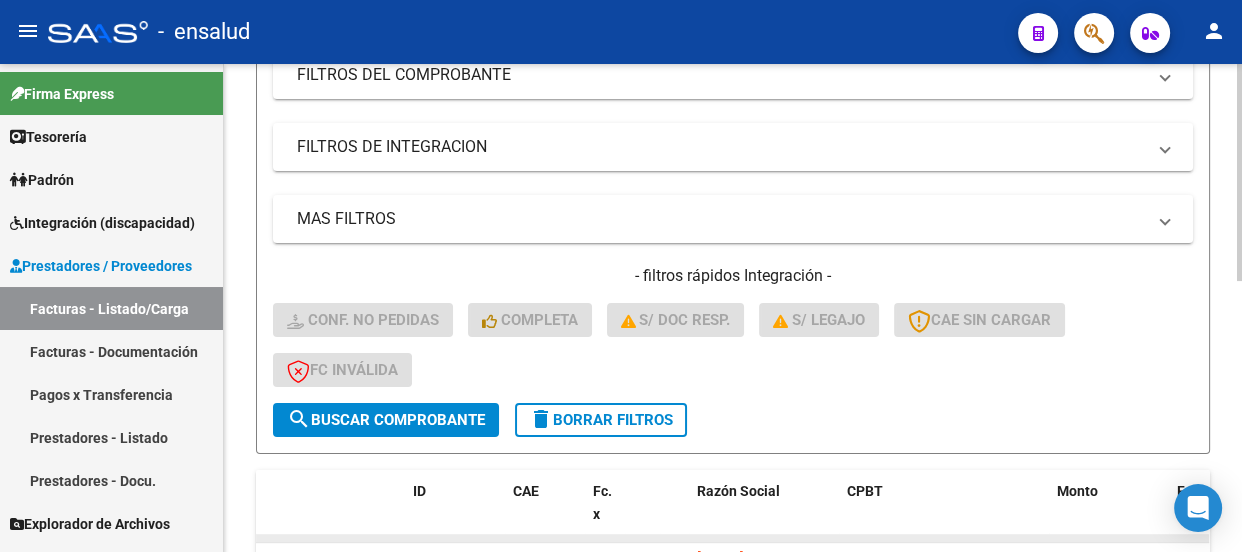 scroll, scrollTop: 609, scrollLeft: 0, axis: vertical 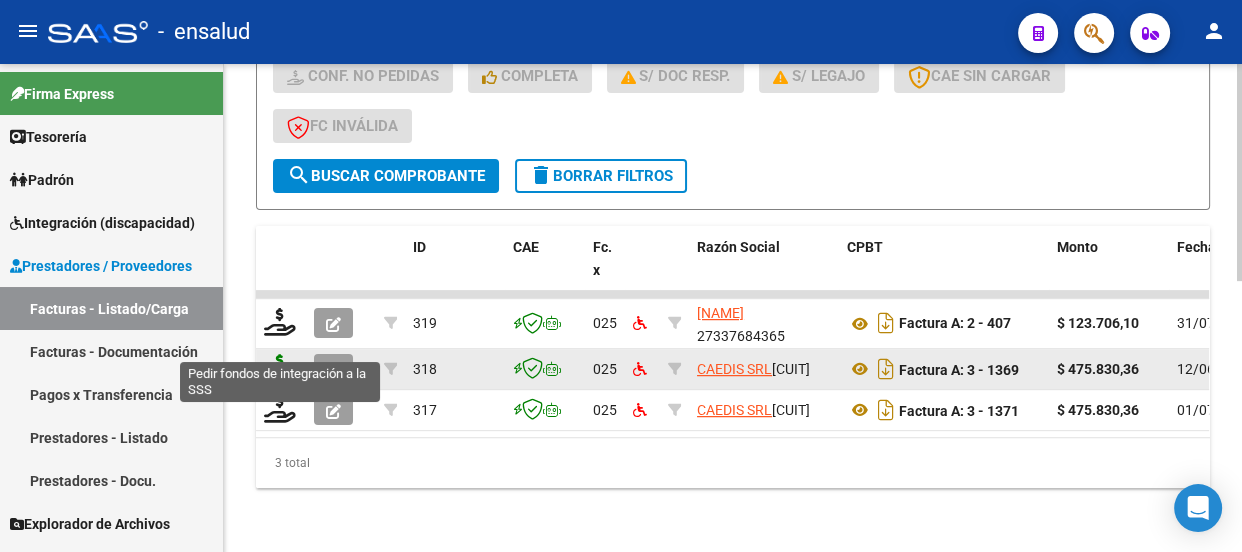 click 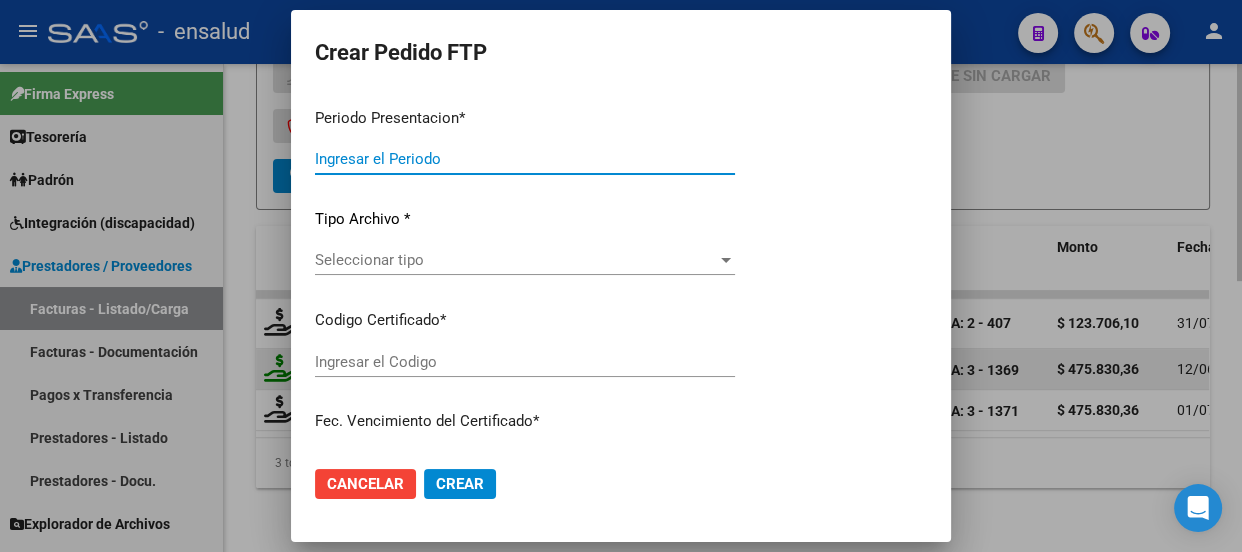 type on "202507" 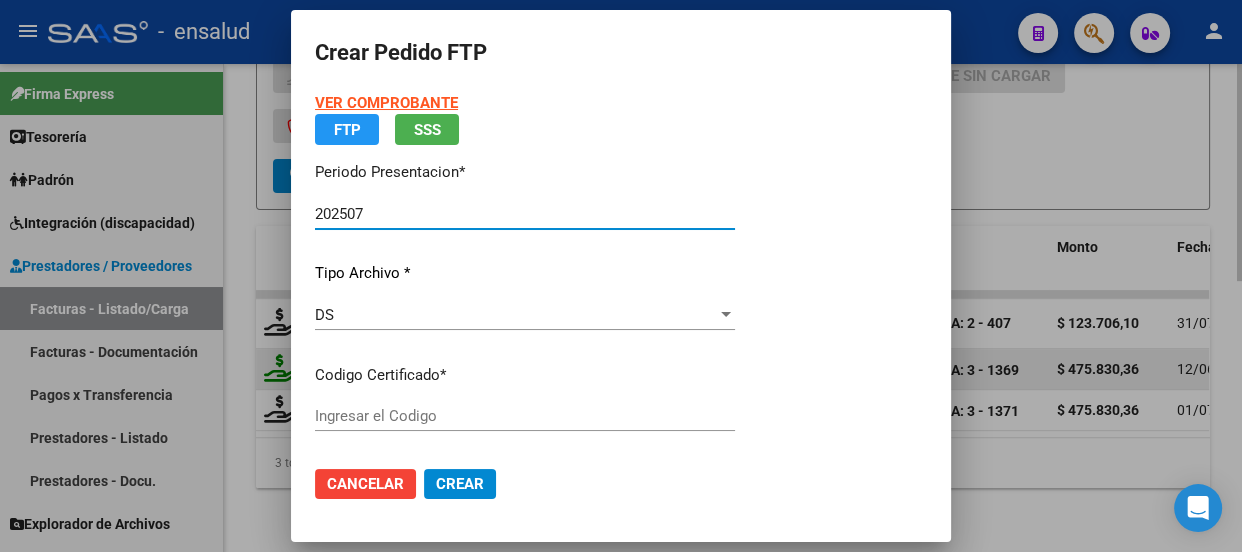 type on "[ALPHANUMERIC_ID]" 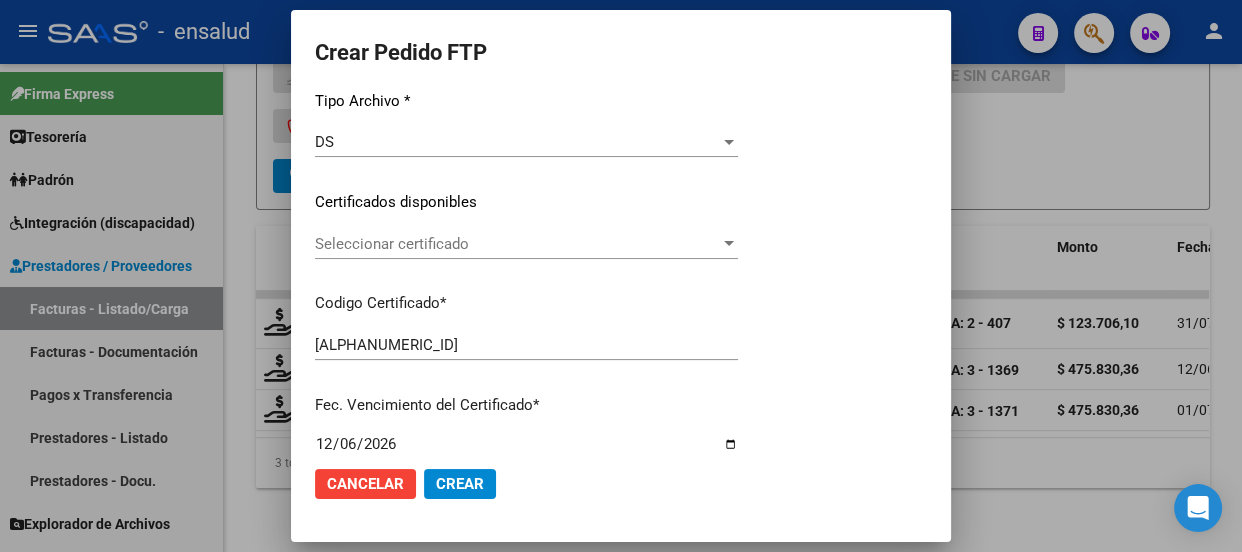scroll, scrollTop: 272, scrollLeft: 0, axis: vertical 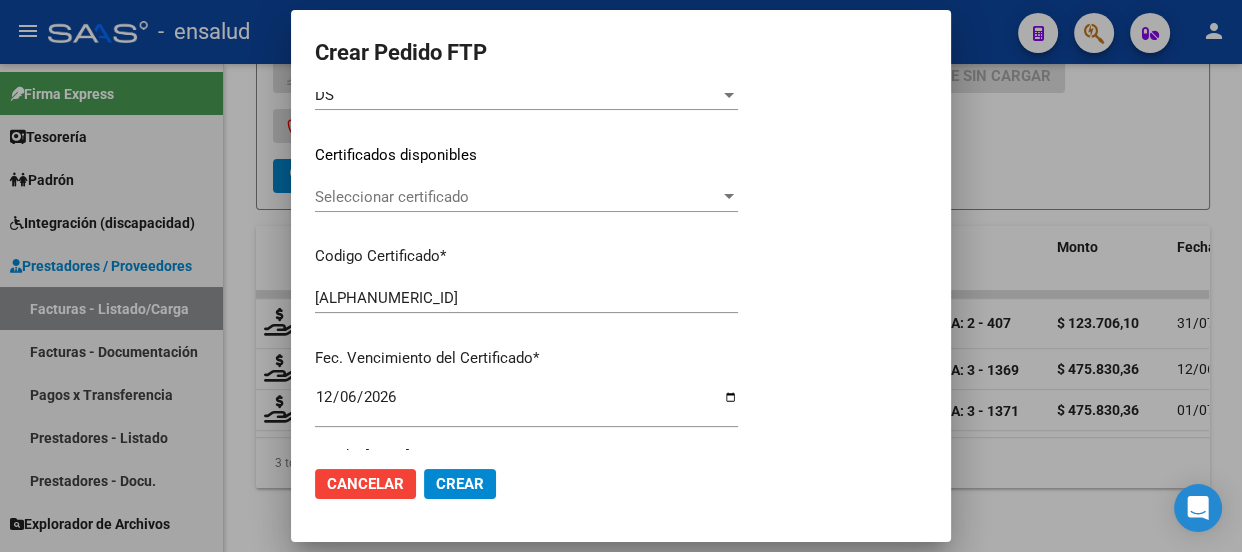 click on "Seleccionar certificado" at bounding box center [517, 197] 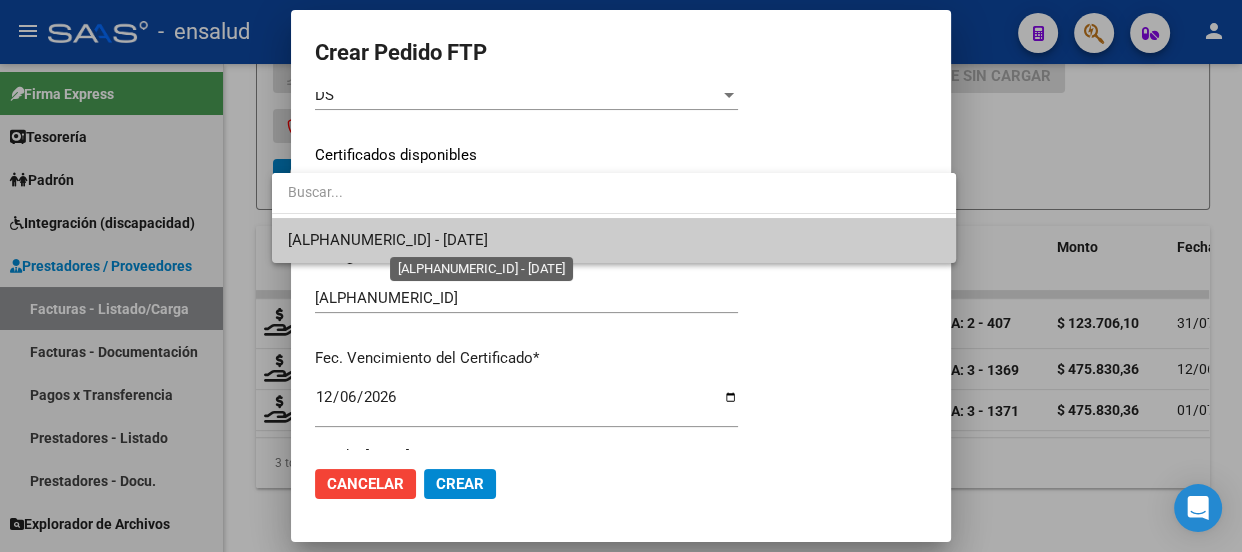 click on "[ALPHANUMERIC_ID] - [DATE]" at bounding box center [388, 240] 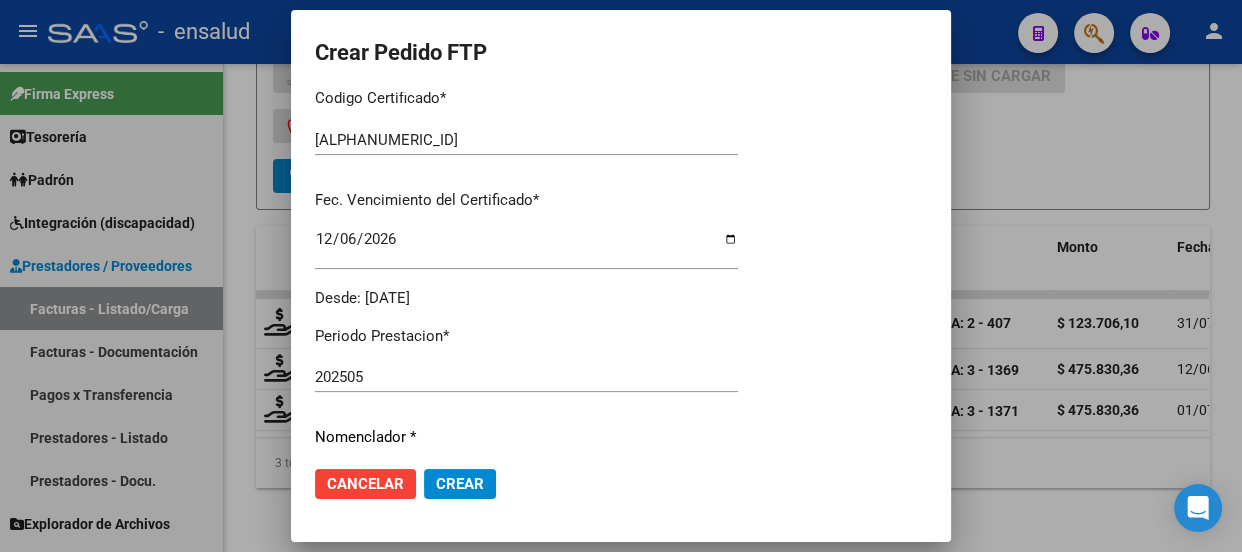 scroll, scrollTop: 636, scrollLeft: 0, axis: vertical 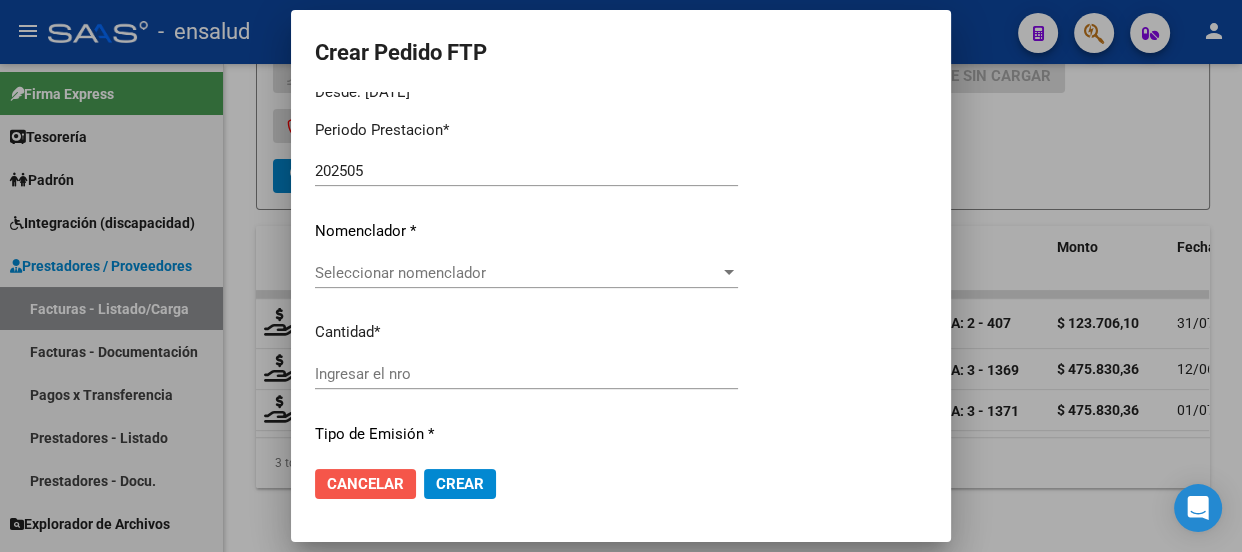 click on "Cancelar" 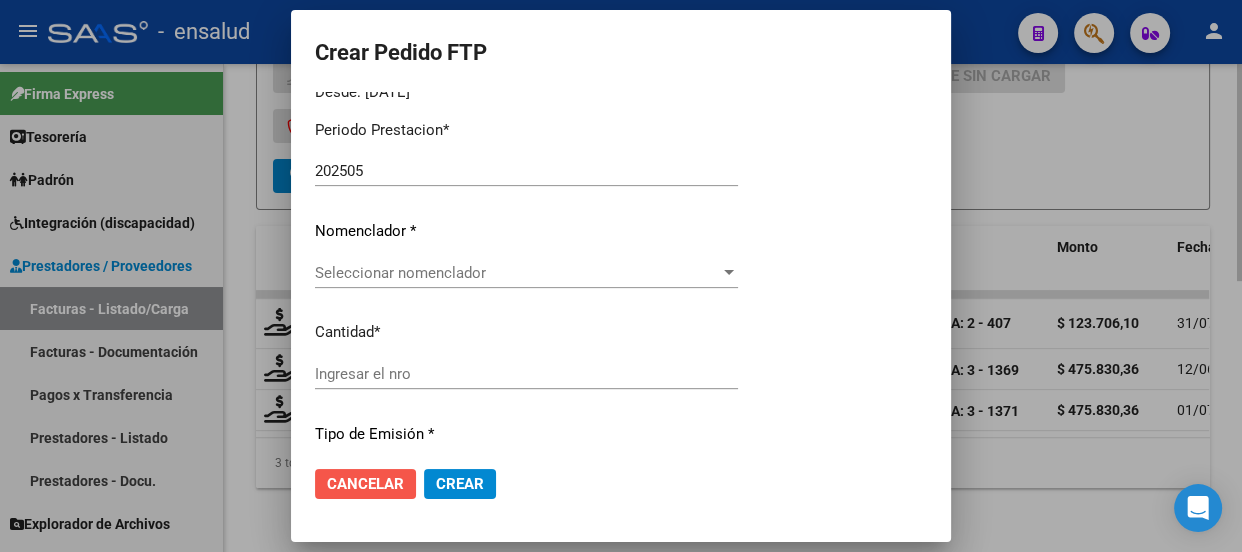 scroll, scrollTop: 0, scrollLeft: 0, axis: both 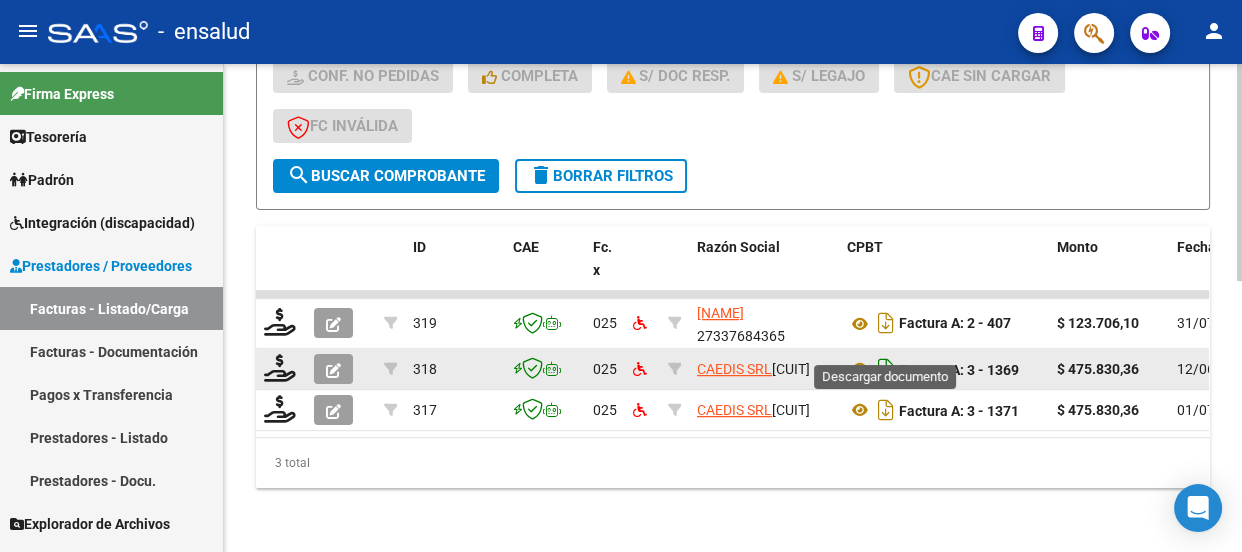 click 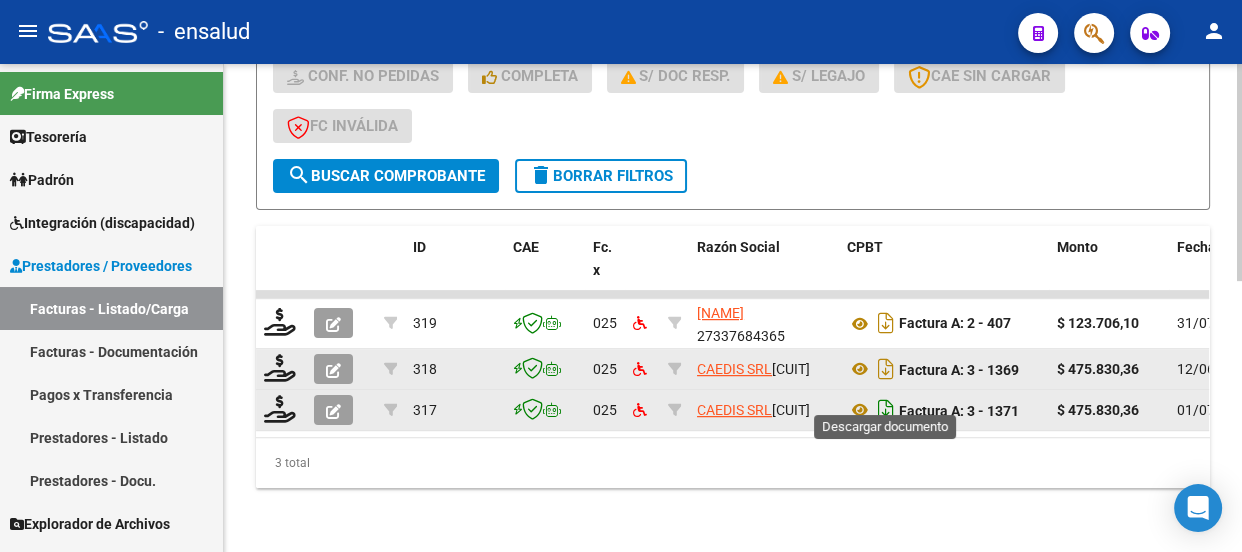 click 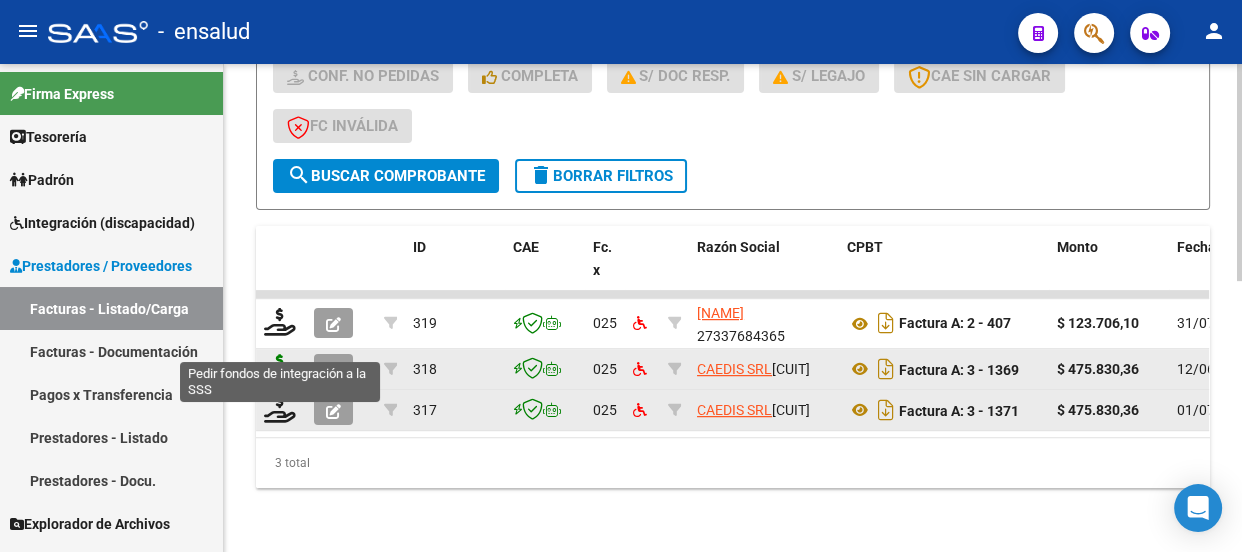 click 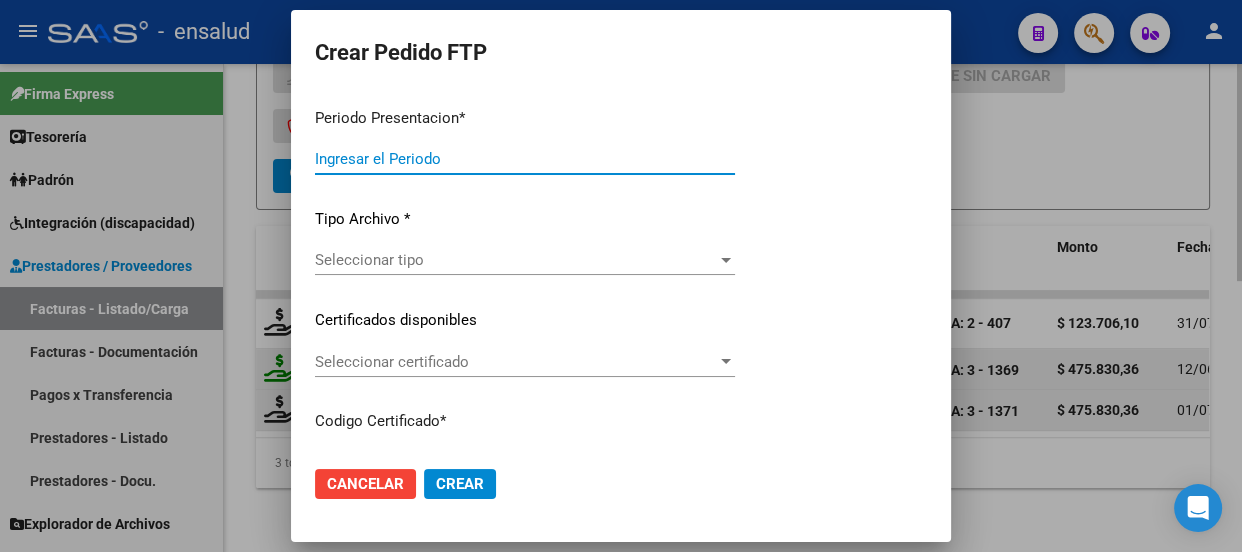 type on "202507" 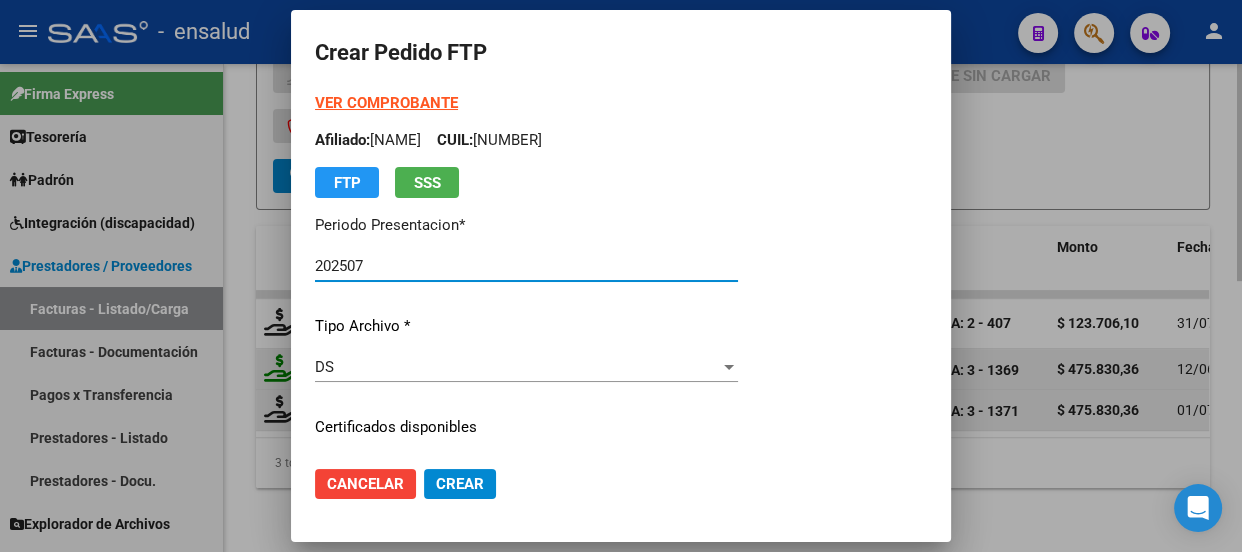type on "[ALPHANUMERIC_ID]" 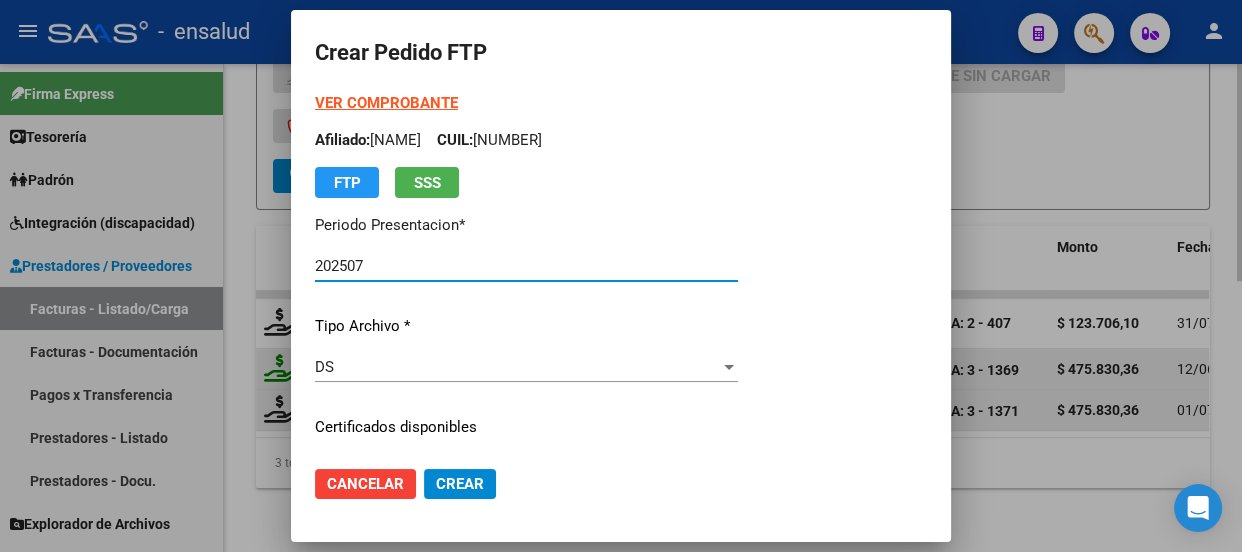 type on "2026-12-06" 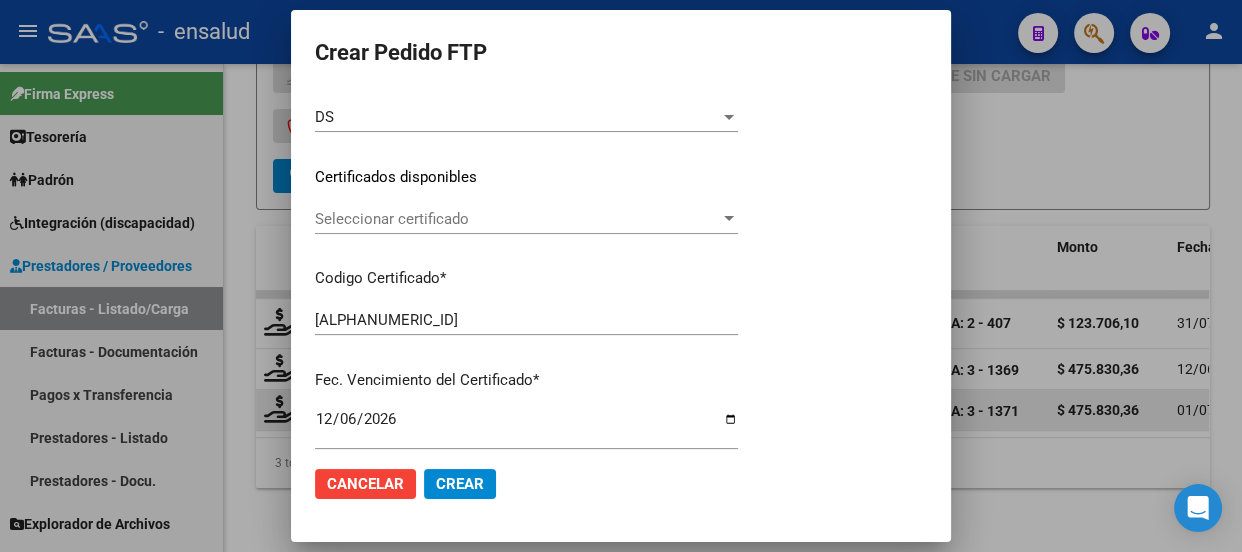 scroll, scrollTop: 272, scrollLeft: 0, axis: vertical 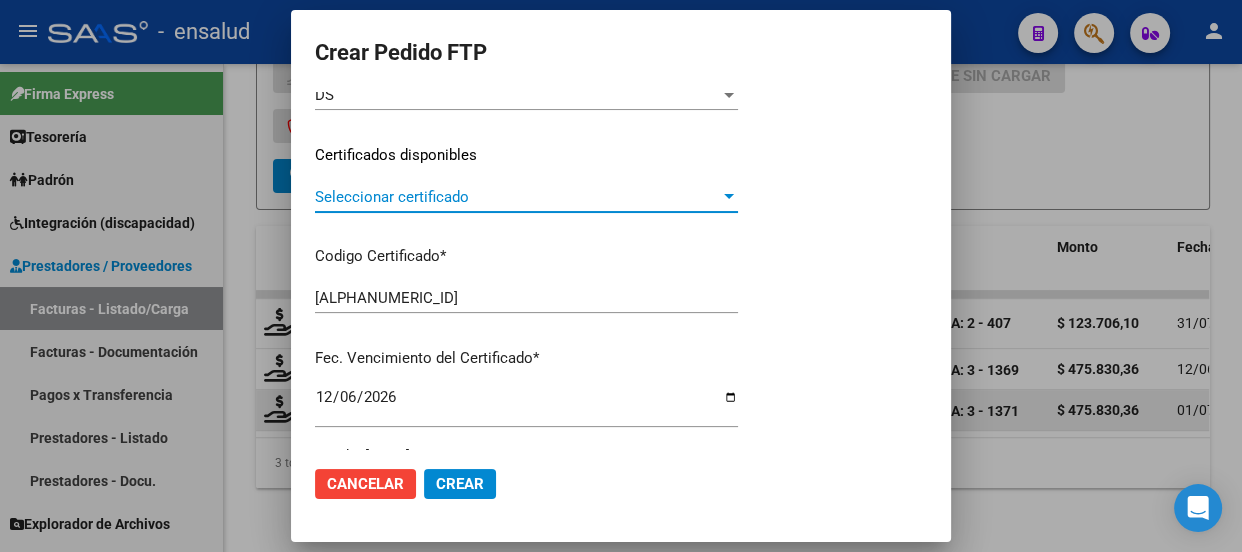 click on "Seleccionar certificado" at bounding box center (517, 197) 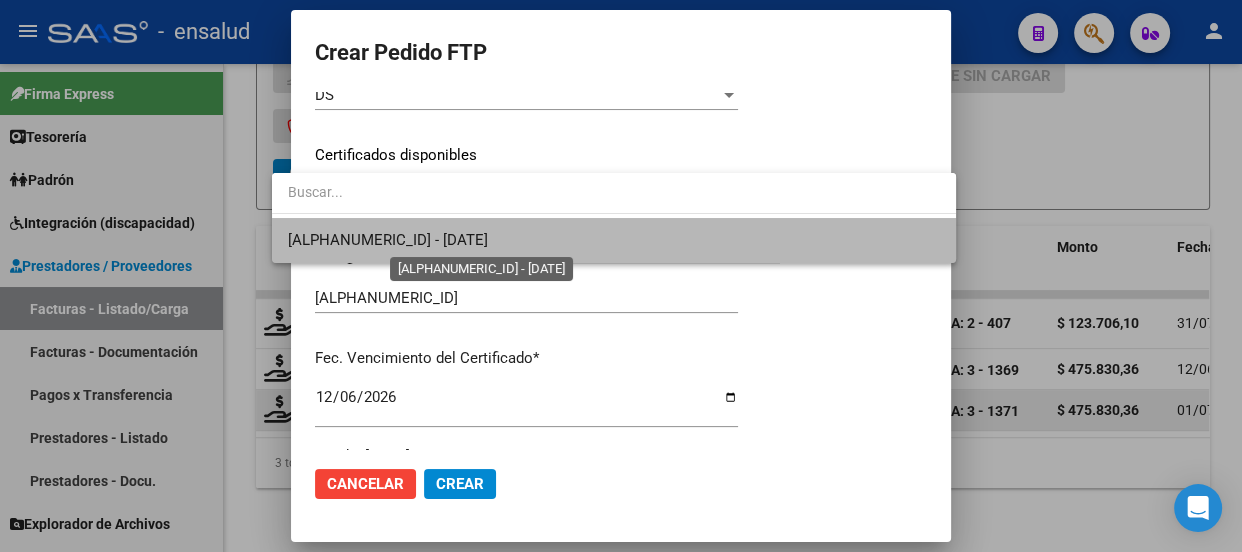 click on "[ALPHANUMERIC_ID] - [DATE]" at bounding box center [388, 240] 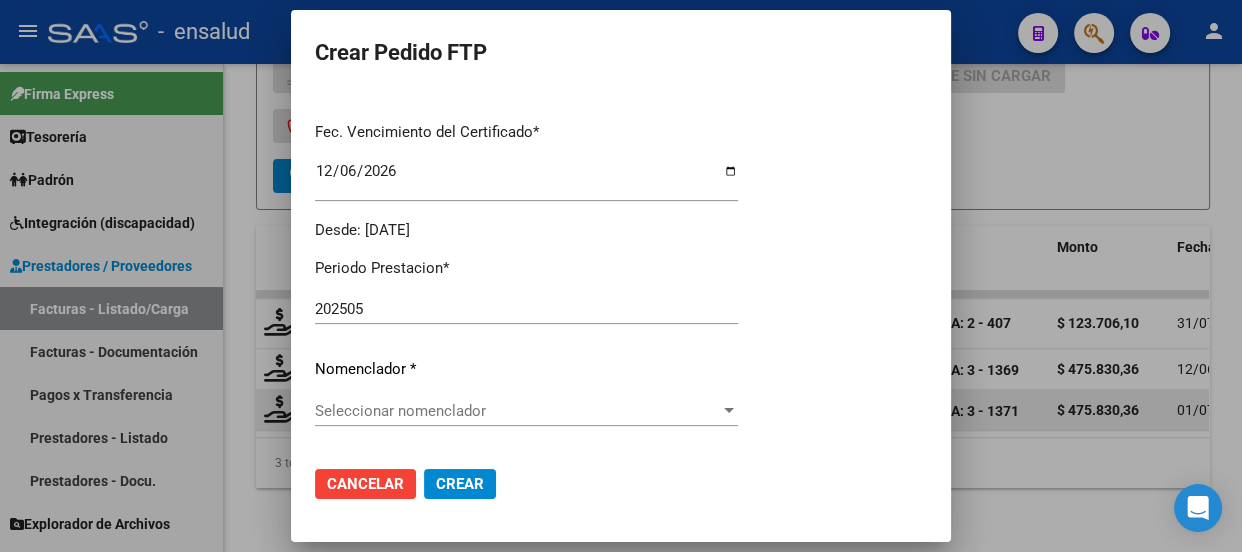 scroll, scrollTop: 545, scrollLeft: 0, axis: vertical 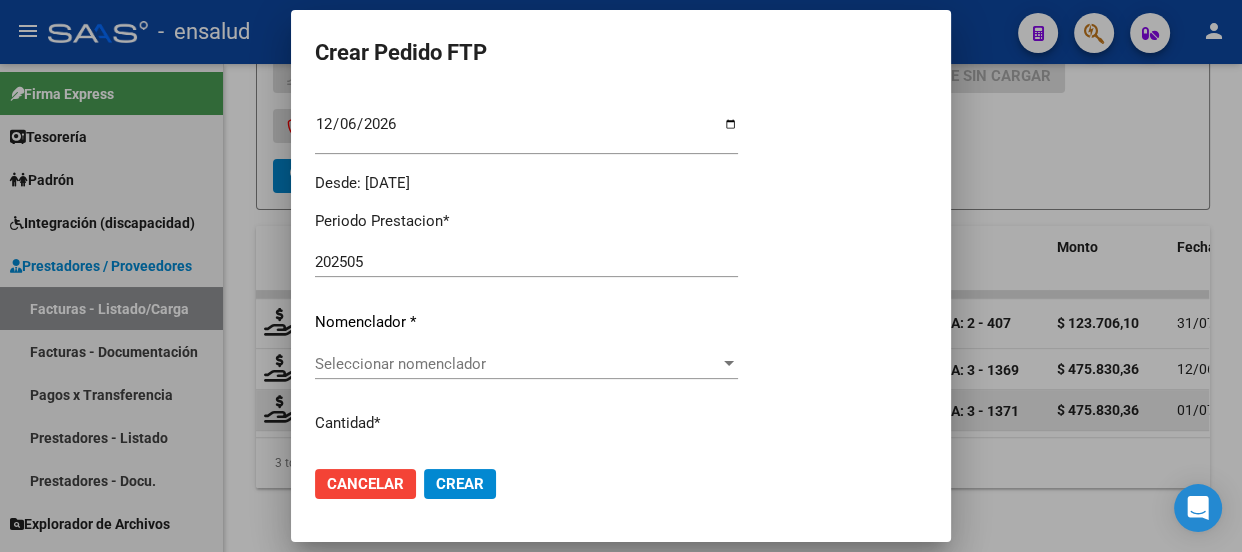 click on "Seleccionar nomenclador" at bounding box center (517, 364) 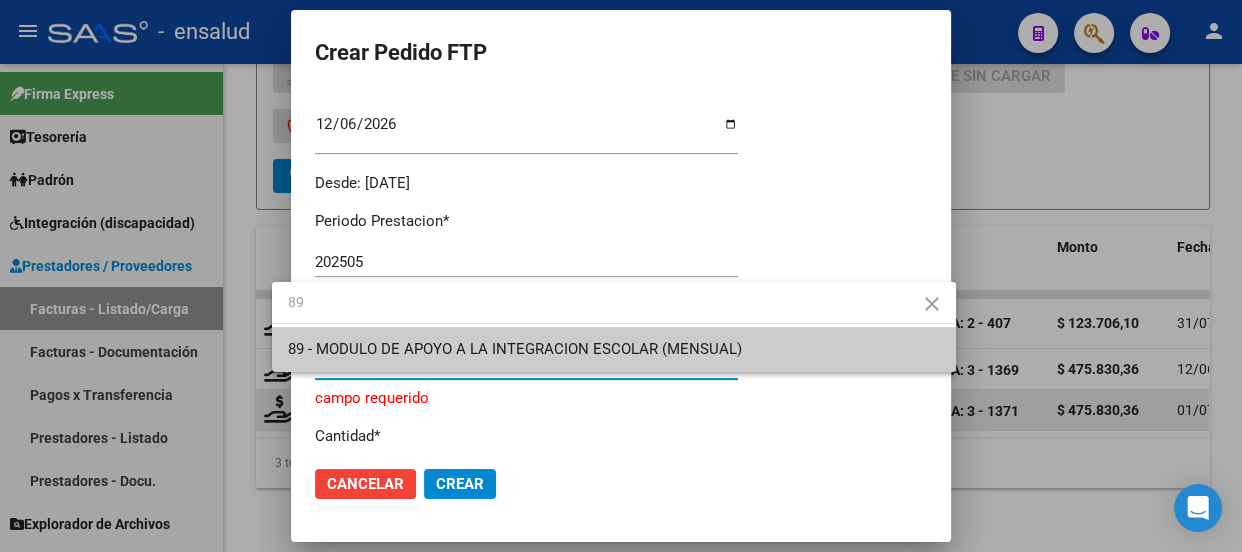 type on "89" 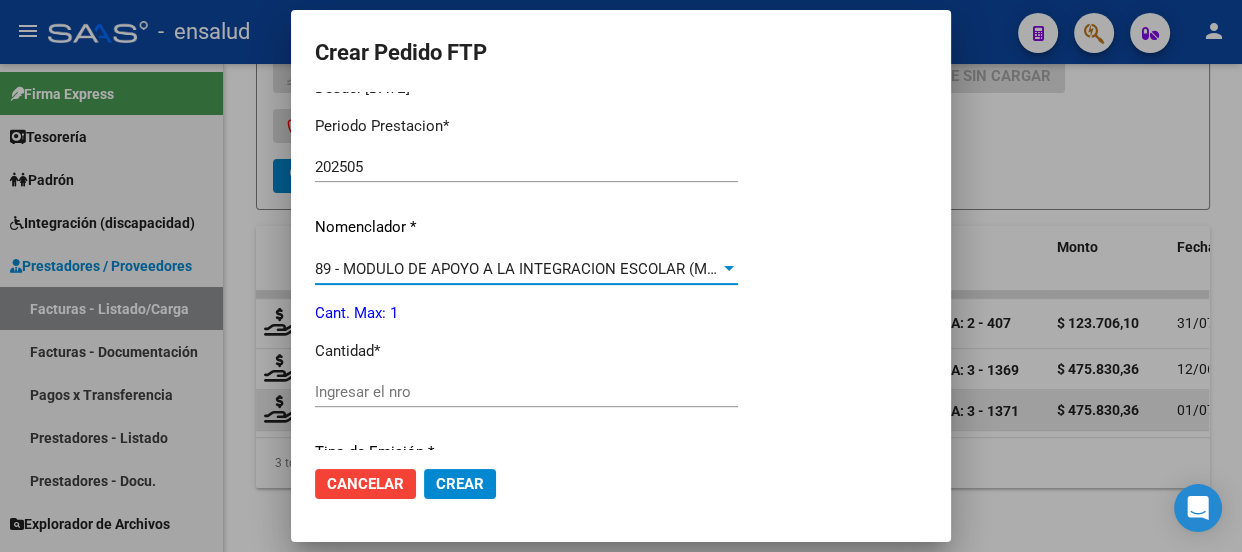 scroll, scrollTop: 727, scrollLeft: 0, axis: vertical 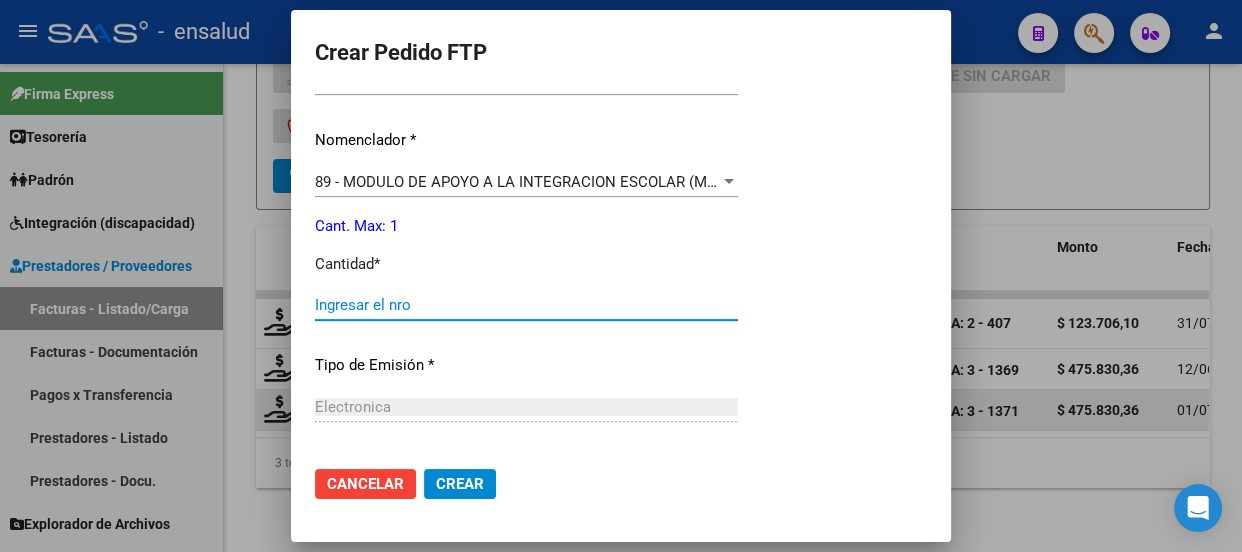click on "Ingresar el nro" at bounding box center (526, 305) 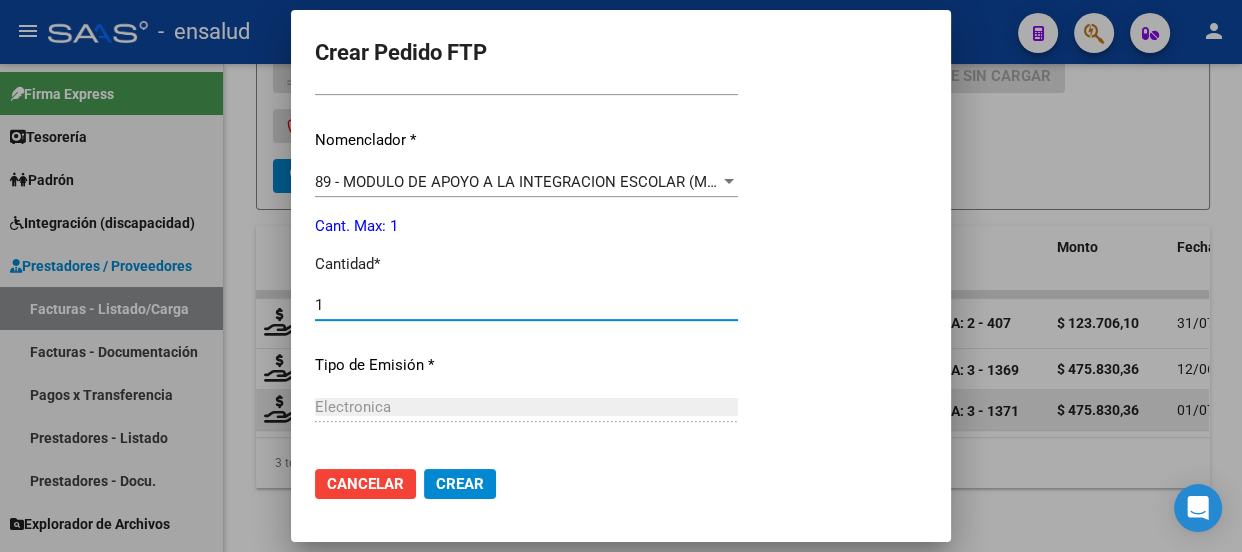 type on "1" 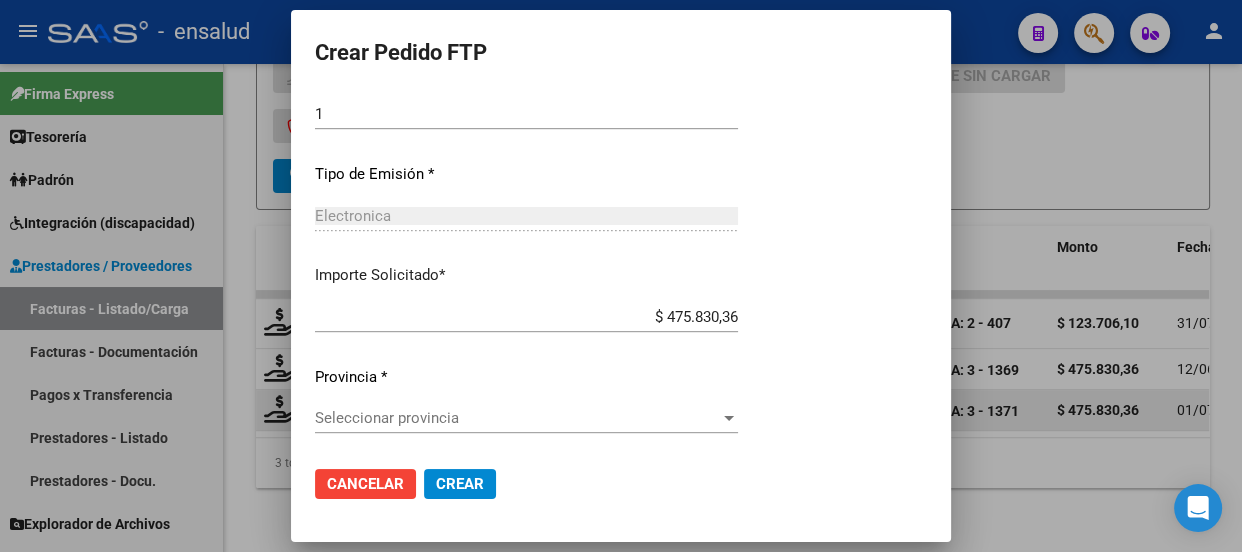 scroll, scrollTop: 919, scrollLeft: 0, axis: vertical 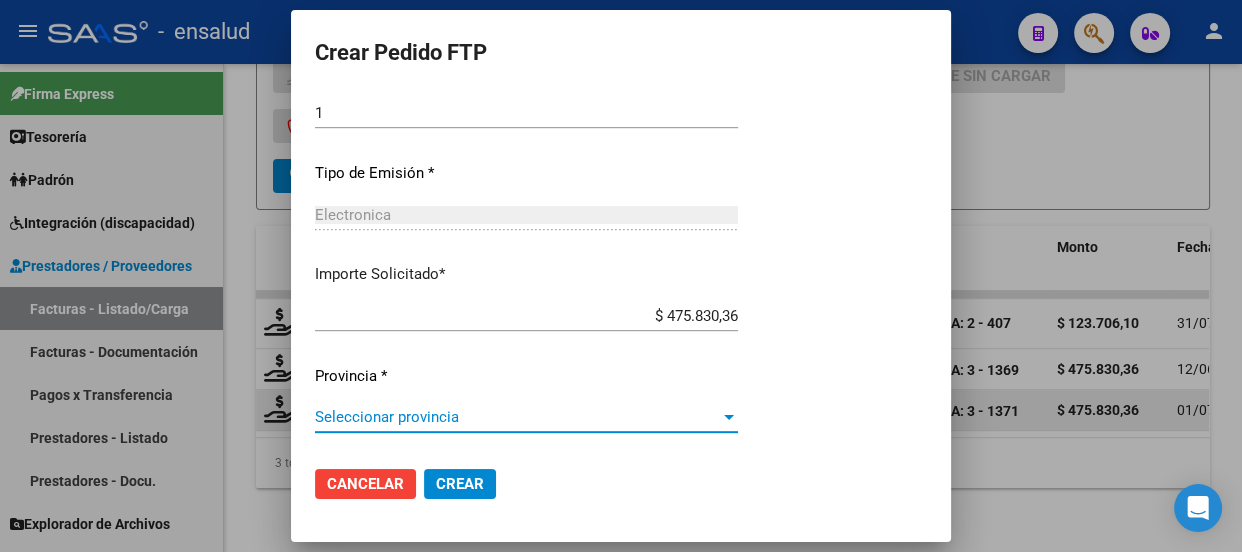 click on "Seleccionar provincia" at bounding box center (517, 417) 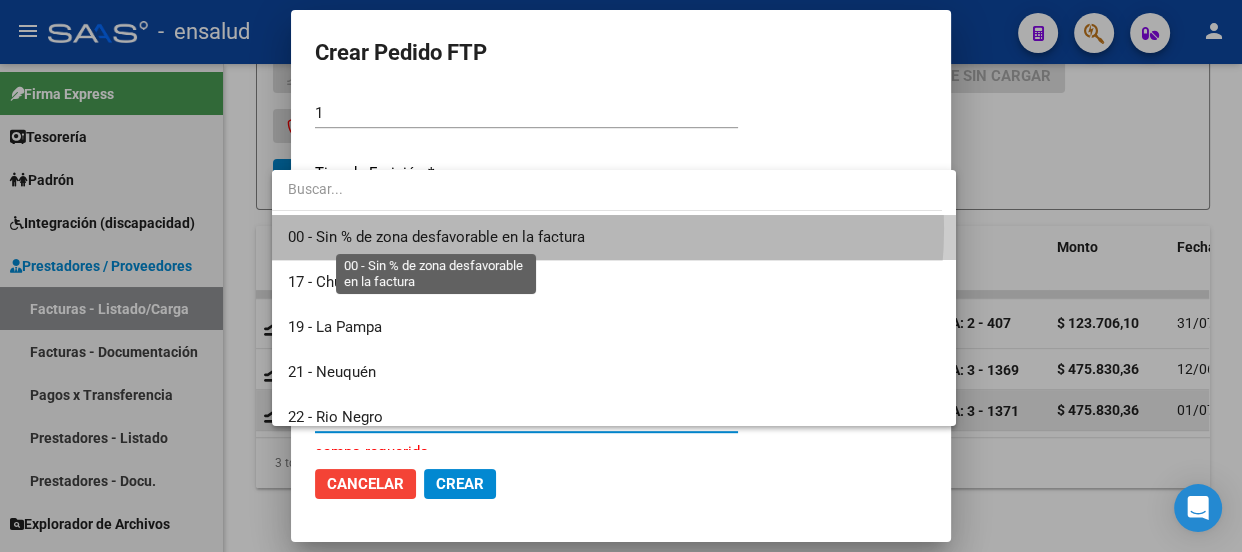 click on "00 - Sin % de zona desfavorable en la factura" at bounding box center [436, 237] 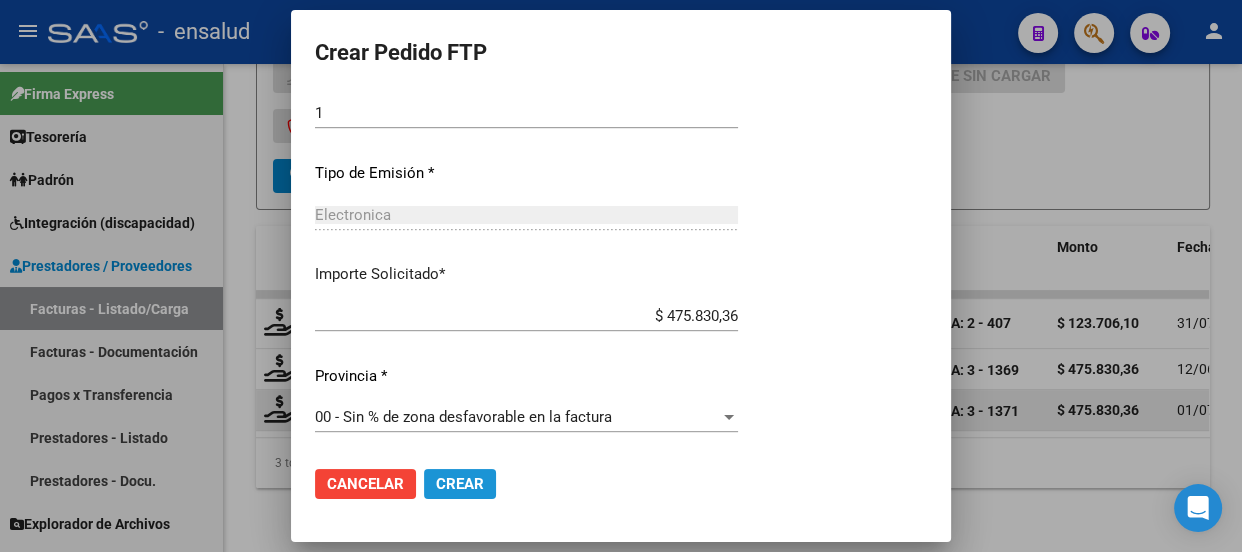 click on "Crear" 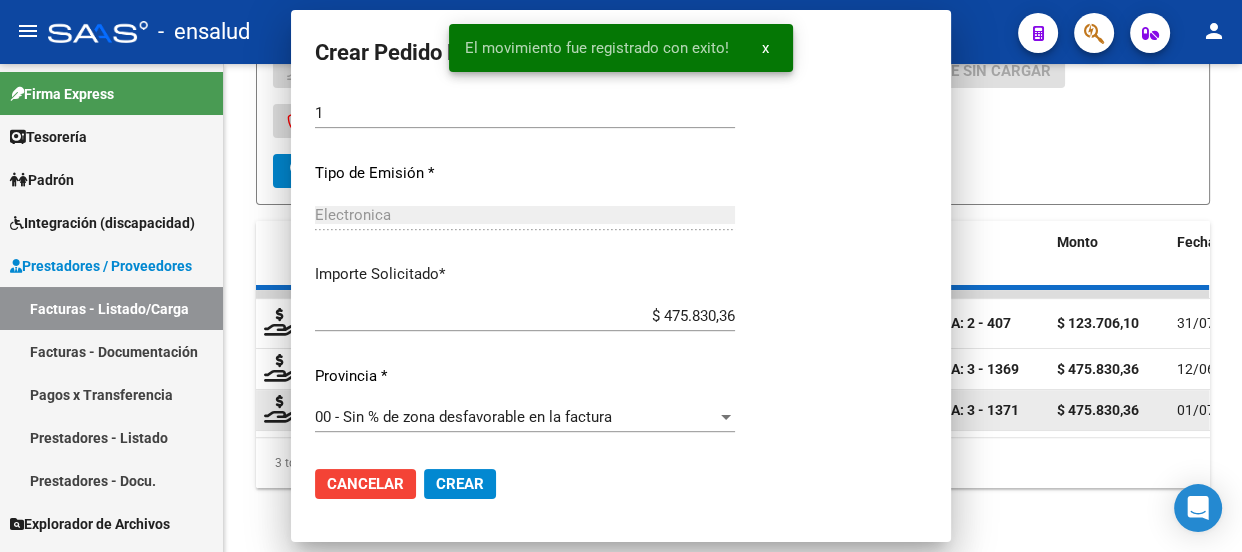 scroll, scrollTop: 0, scrollLeft: 0, axis: both 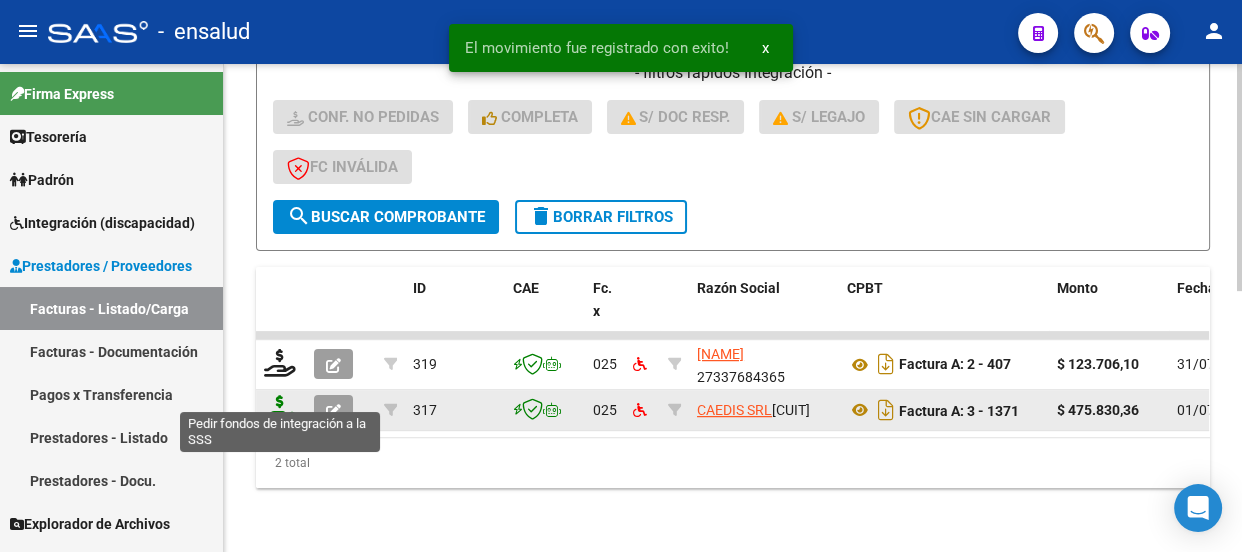 click 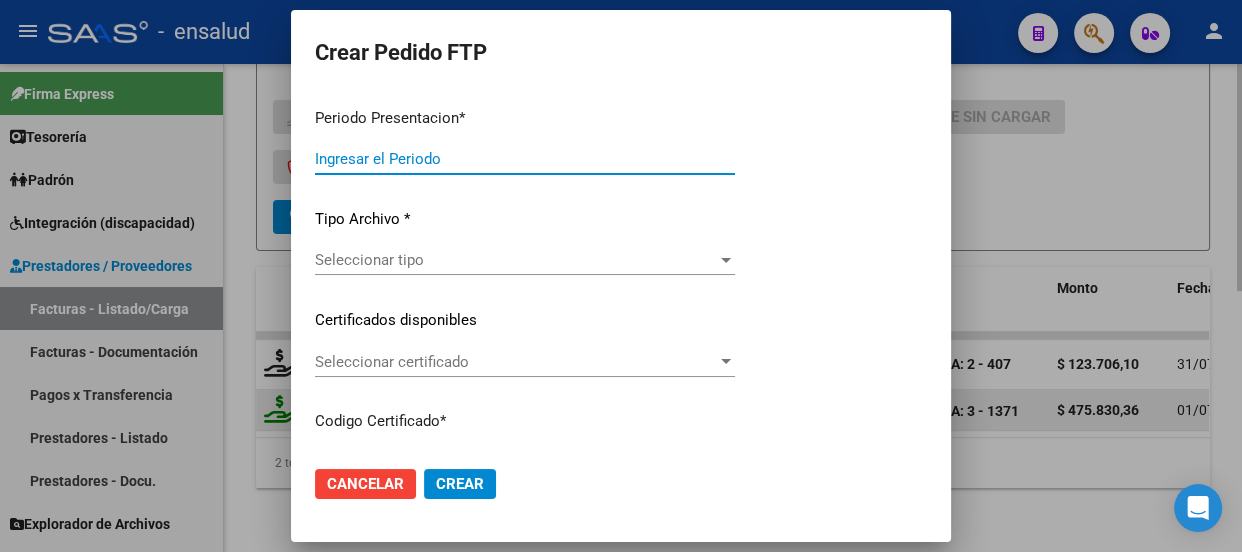 type on "202507" 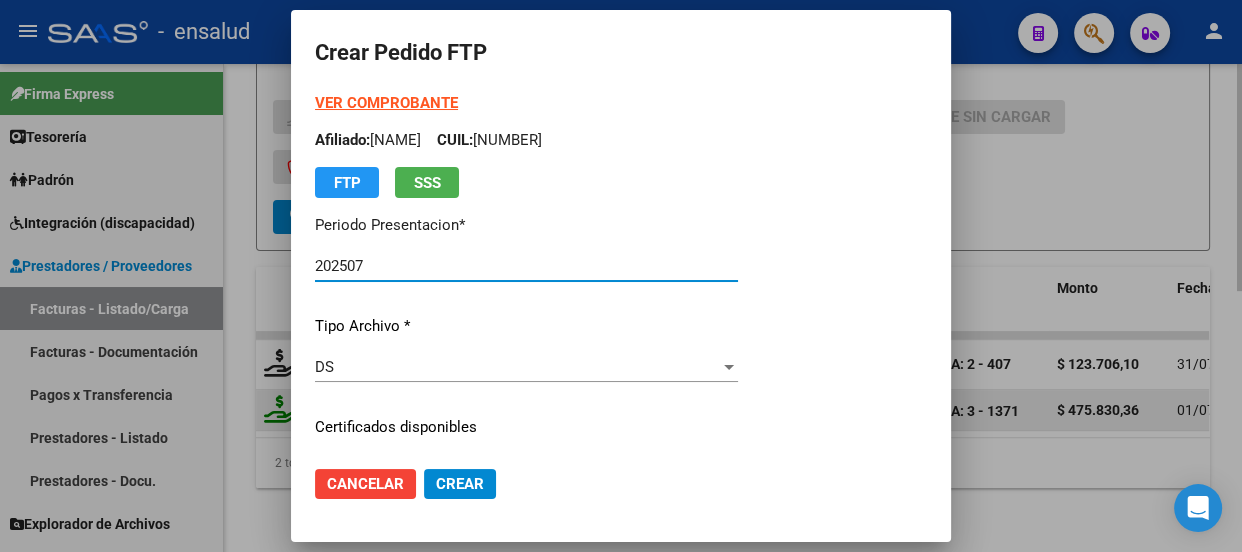 type on "[ALPHANUMERIC_ID]" 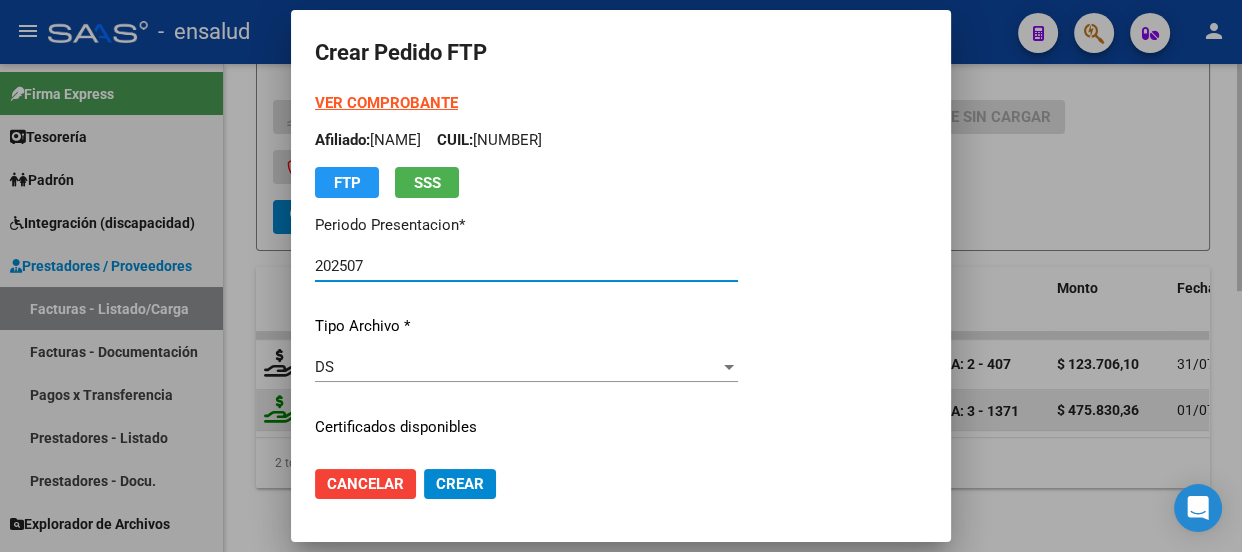 type on "2026-12-06" 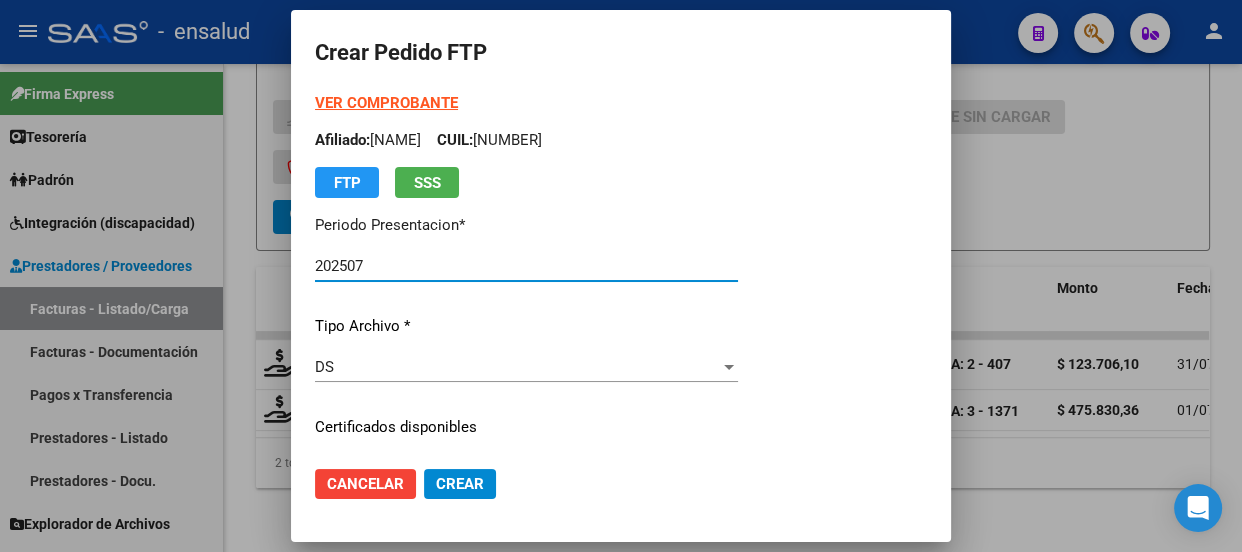 scroll, scrollTop: 272, scrollLeft: 0, axis: vertical 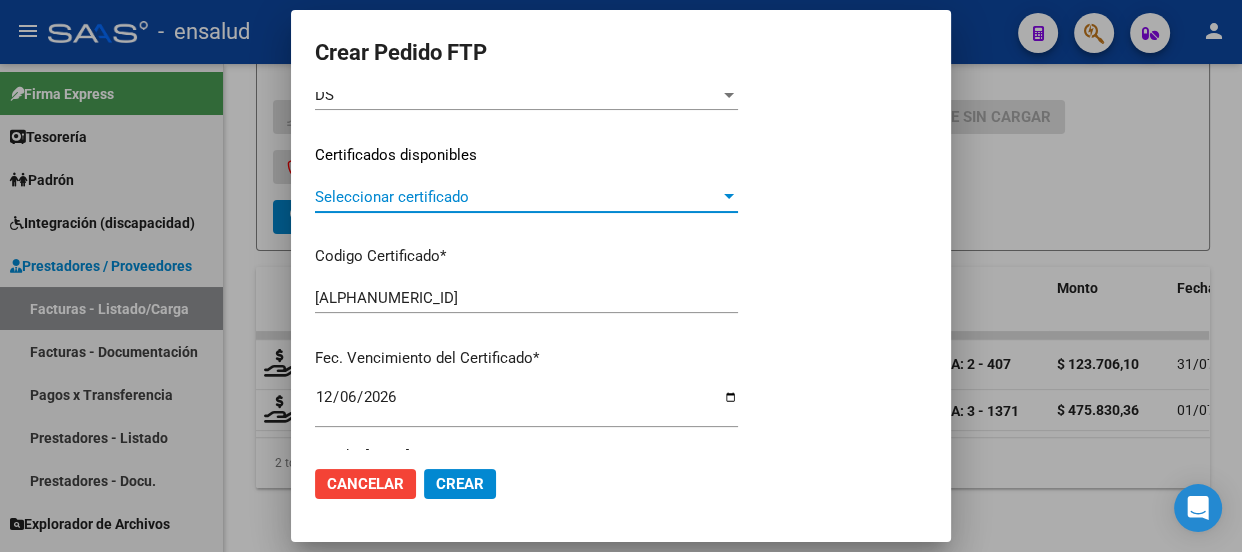 click on "Seleccionar certificado" at bounding box center [517, 197] 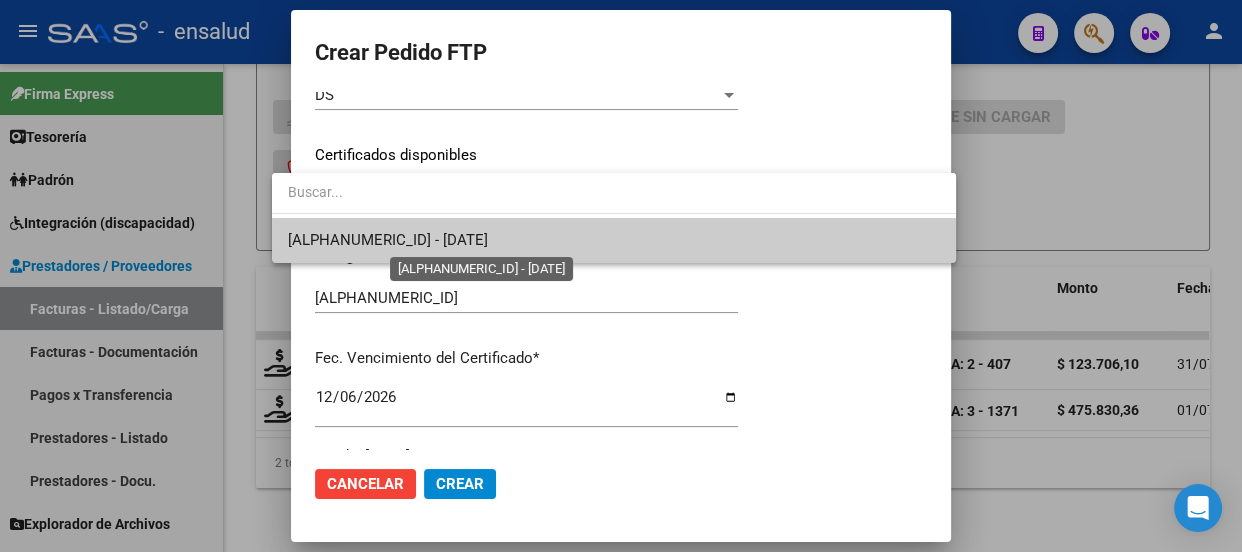 click on "[ALPHANUMERIC_ID] - [DATE]" at bounding box center (388, 240) 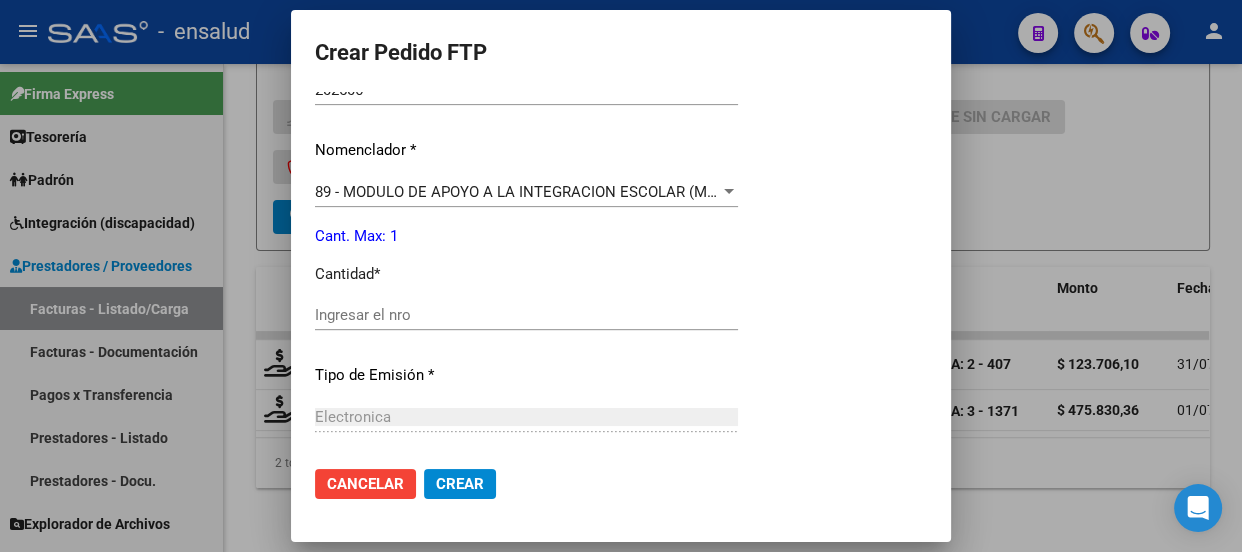 scroll, scrollTop: 727, scrollLeft: 0, axis: vertical 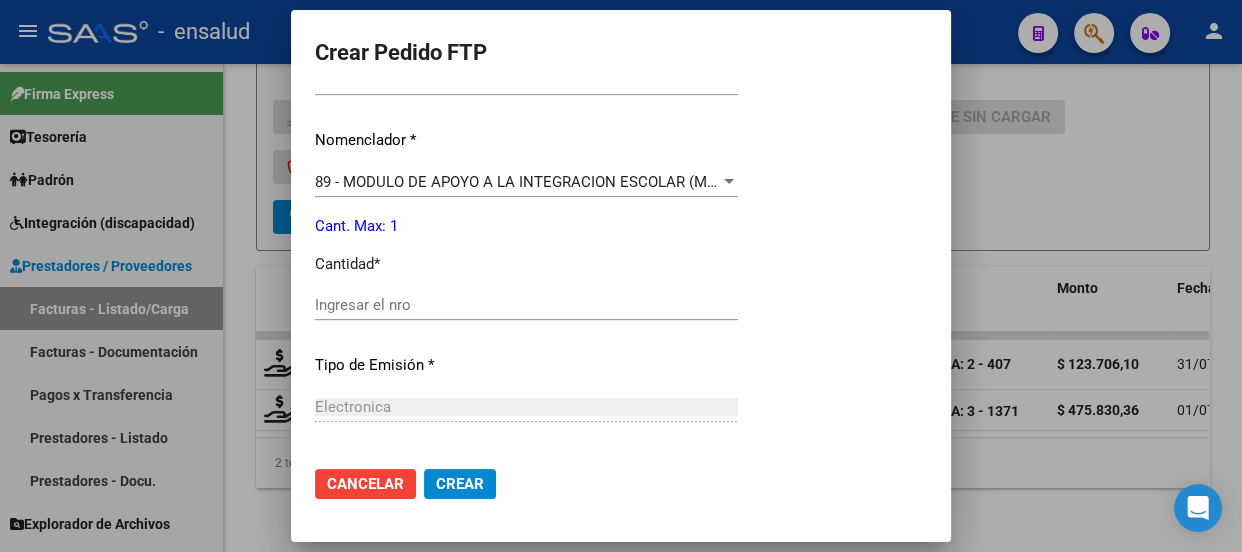 click on "Ingresar el nro" at bounding box center [526, 305] 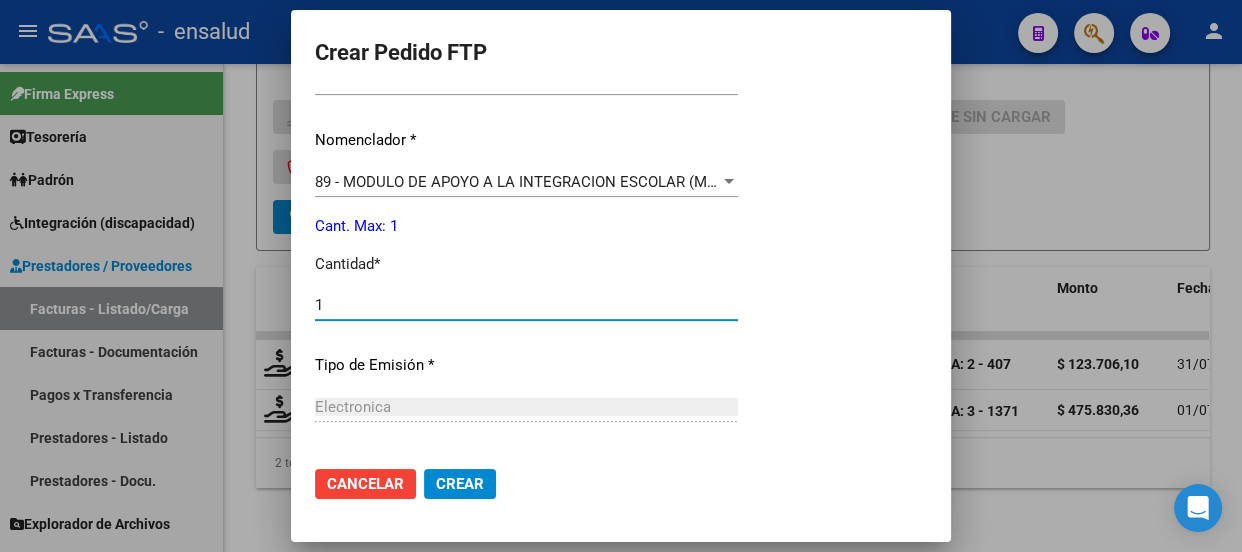 type on "1" 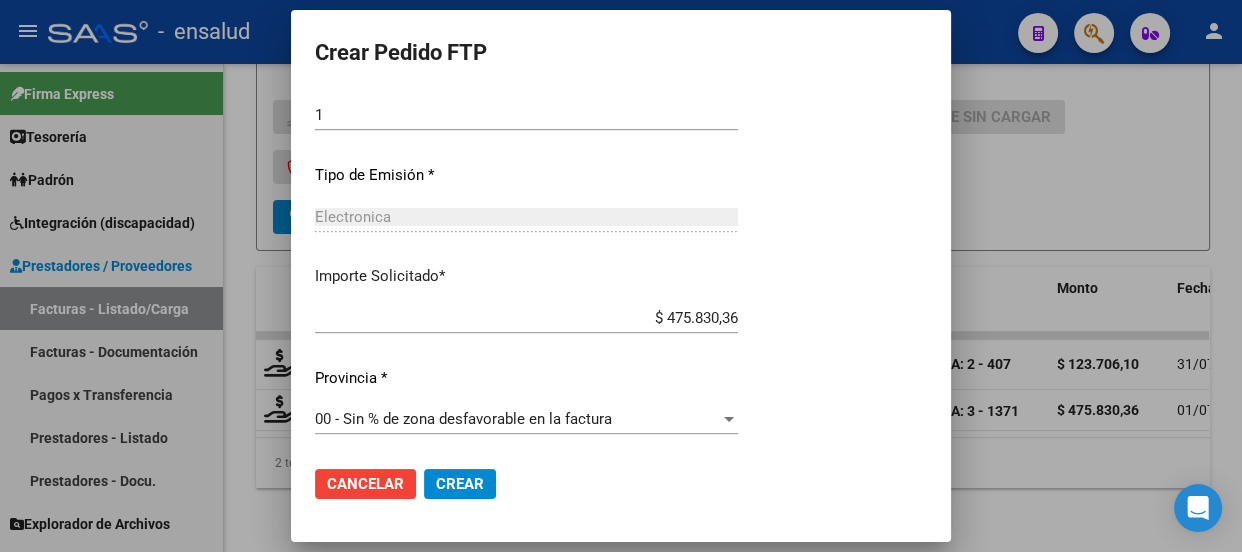 scroll, scrollTop: 919, scrollLeft: 0, axis: vertical 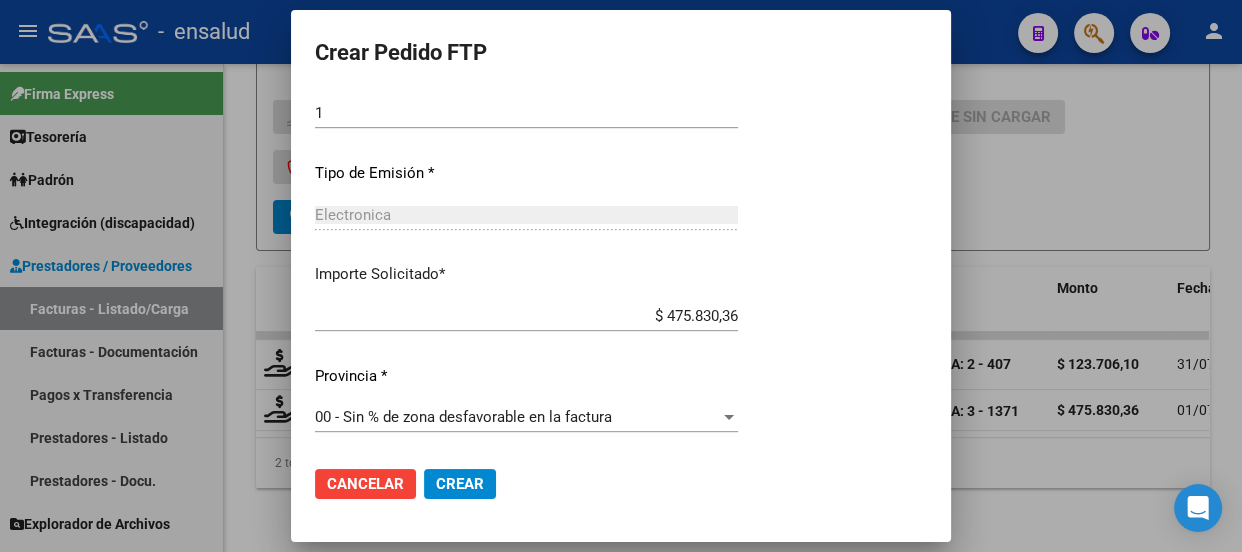 click on "Crear" 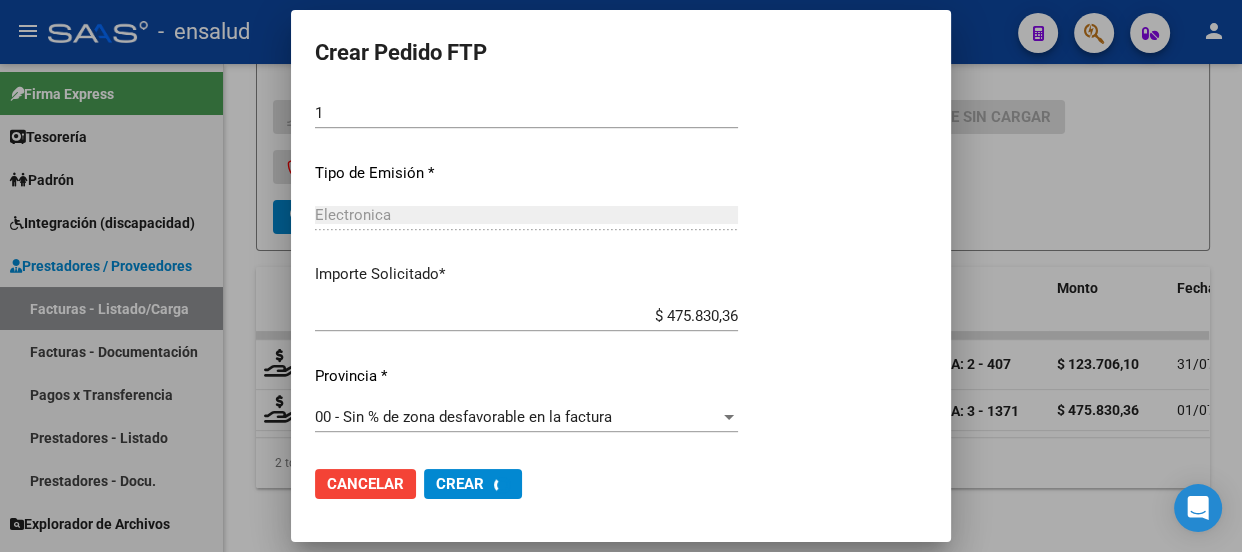 scroll, scrollTop: 0, scrollLeft: 0, axis: both 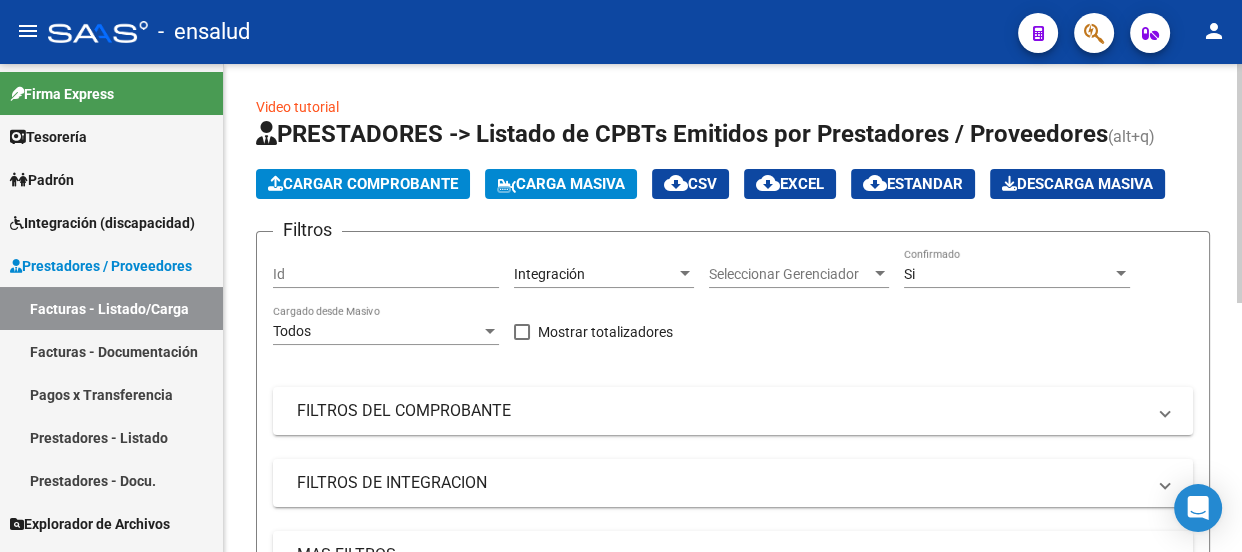 click on "Cargar Comprobante" 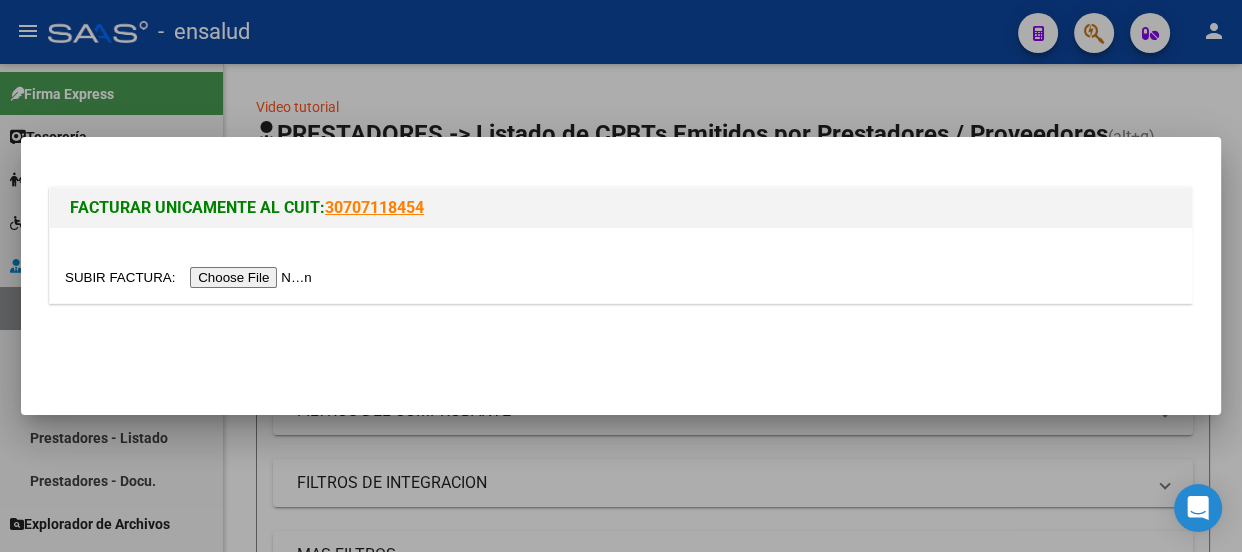 click at bounding box center [191, 277] 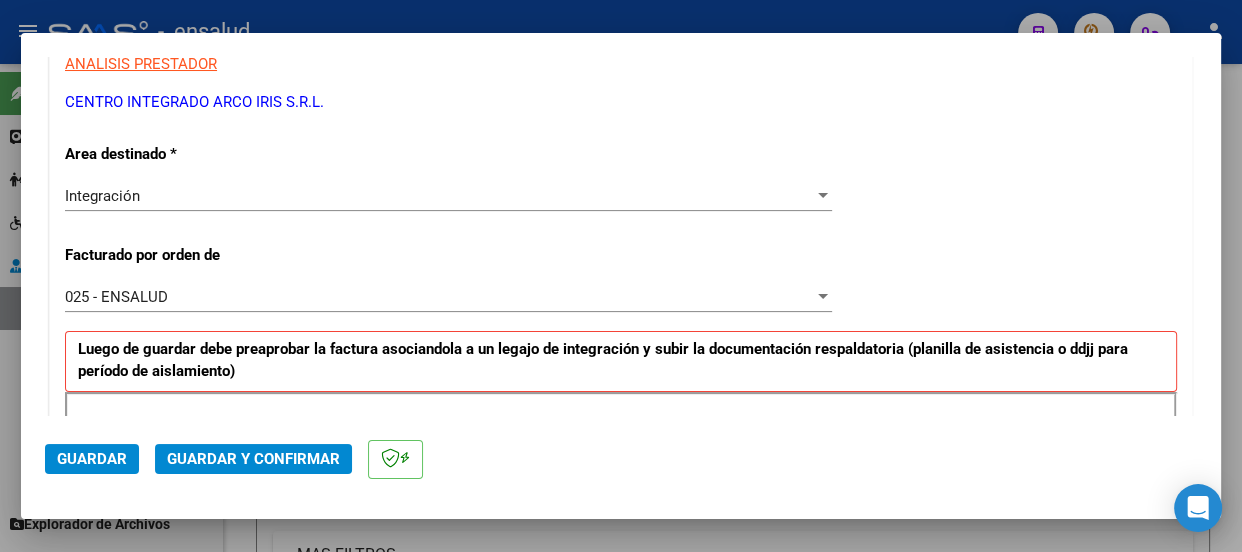 scroll, scrollTop: 545, scrollLeft: 0, axis: vertical 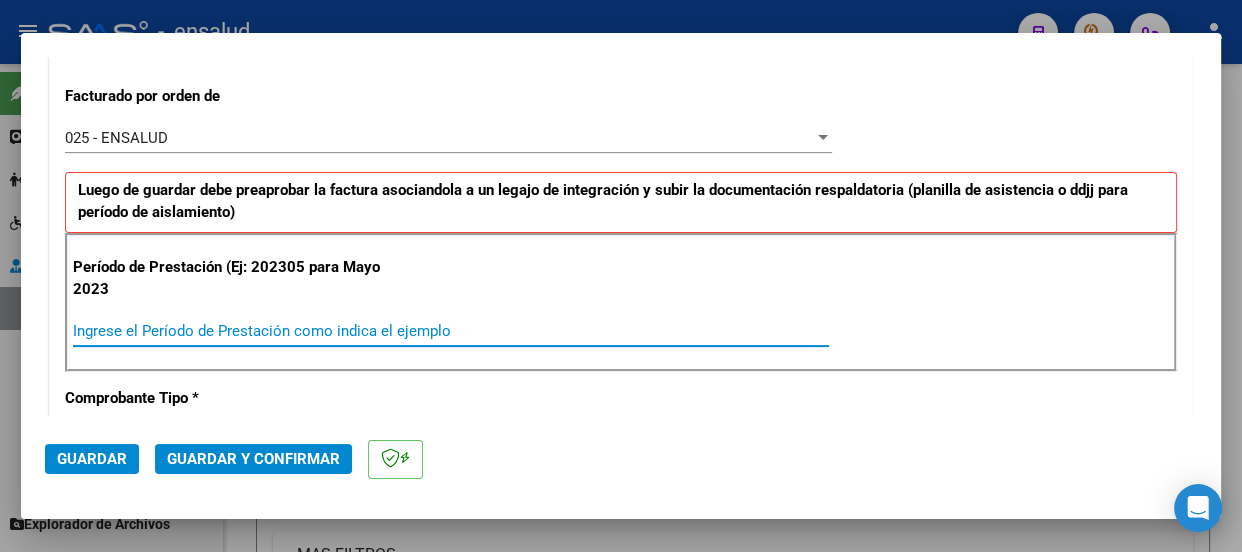 click on "Ingrese el Período de Prestación como indica el ejemplo" at bounding box center [451, 331] 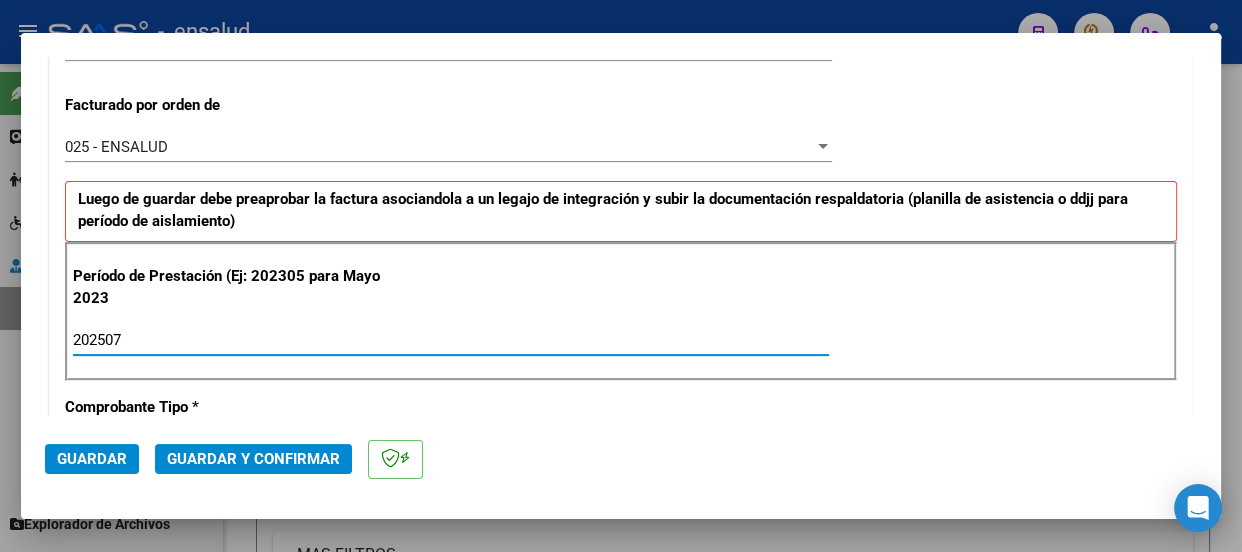scroll, scrollTop: 545, scrollLeft: 0, axis: vertical 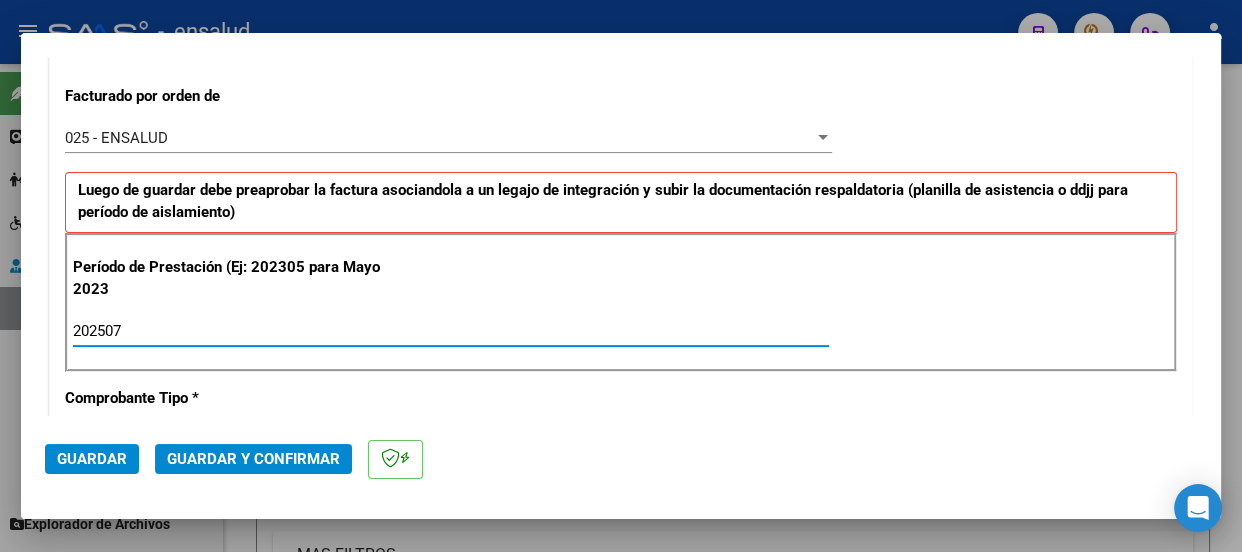 type on "202507" 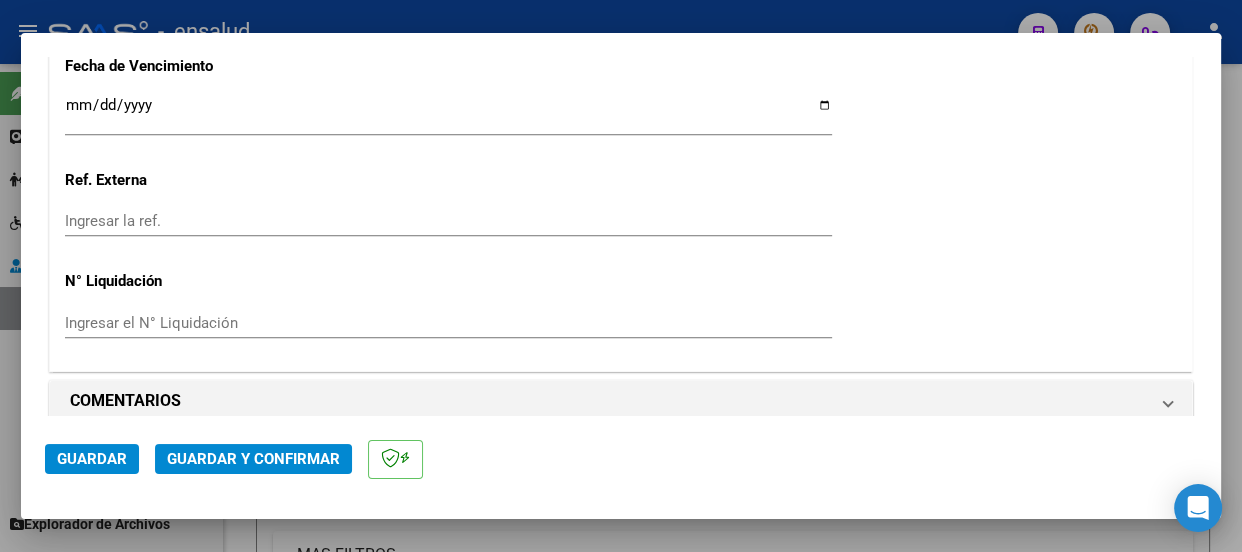 scroll, scrollTop: 1675, scrollLeft: 0, axis: vertical 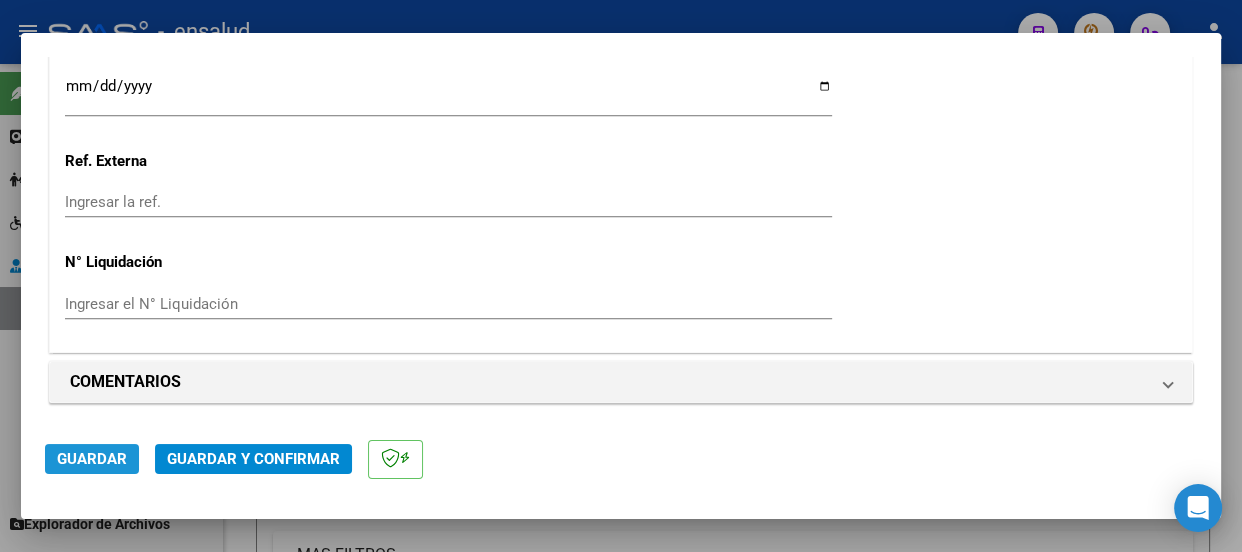 click on "Guardar" 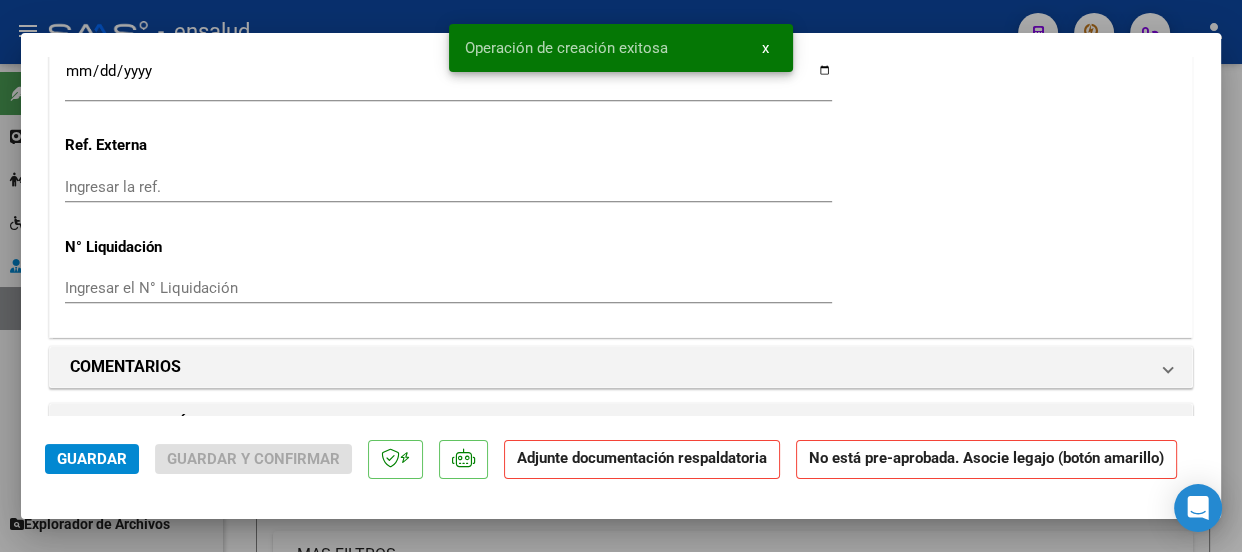 scroll, scrollTop: 1909, scrollLeft: 0, axis: vertical 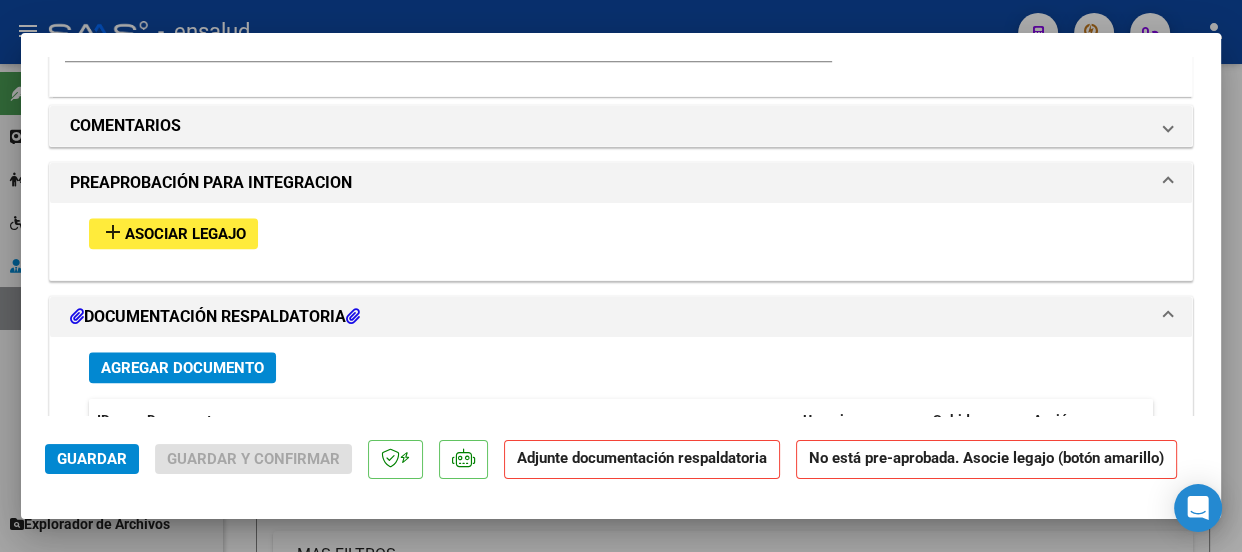 click on "Asociar Legajo" at bounding box center [185, 234] 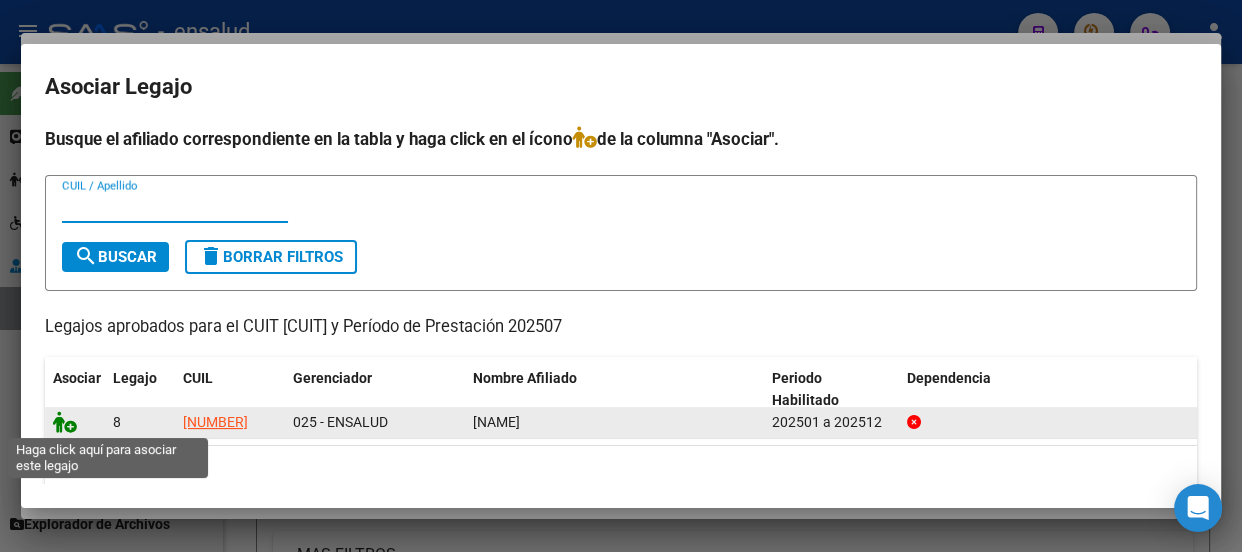 click 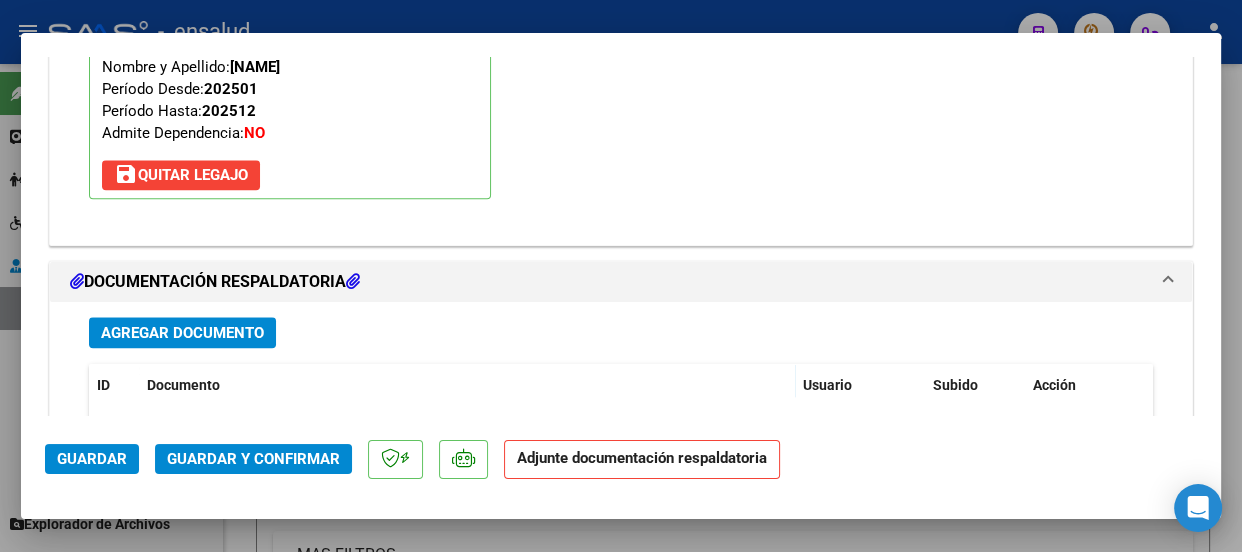 scroll, scrollTop: 2234, scrollLeft: 0, axis: vertical 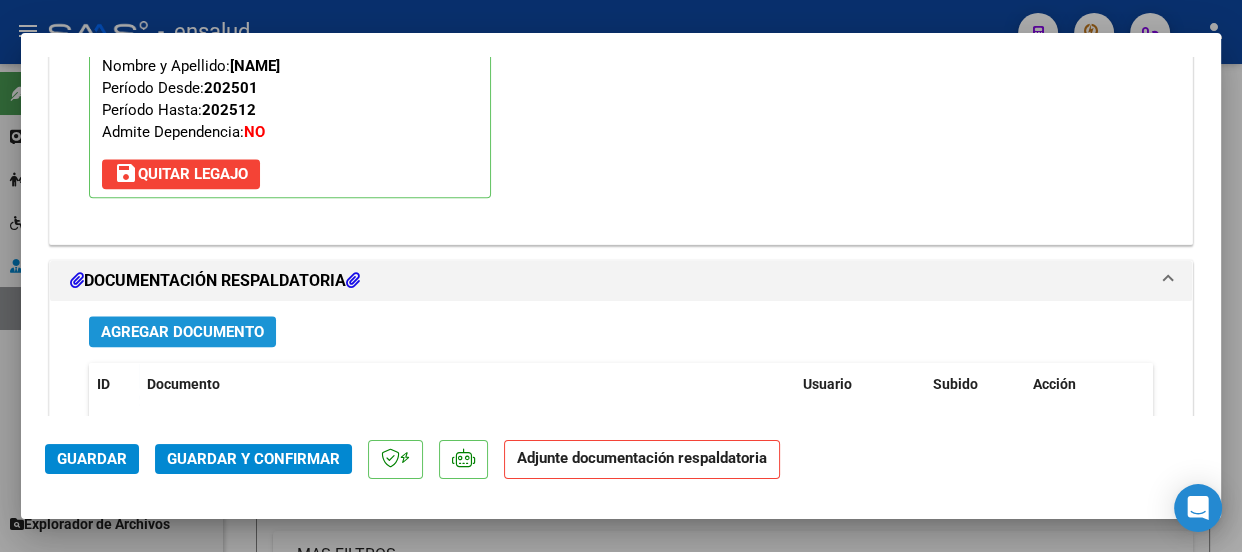 click on "Agregar Documento" at bounding box center [182, 332] 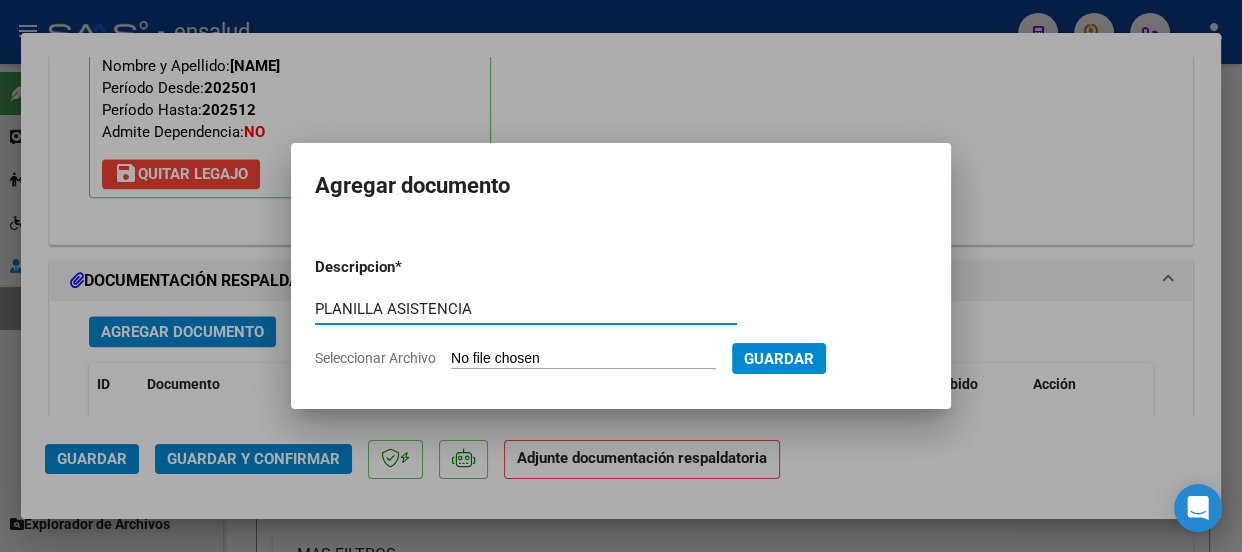 type on "PLANILLA ASISTENCIA" 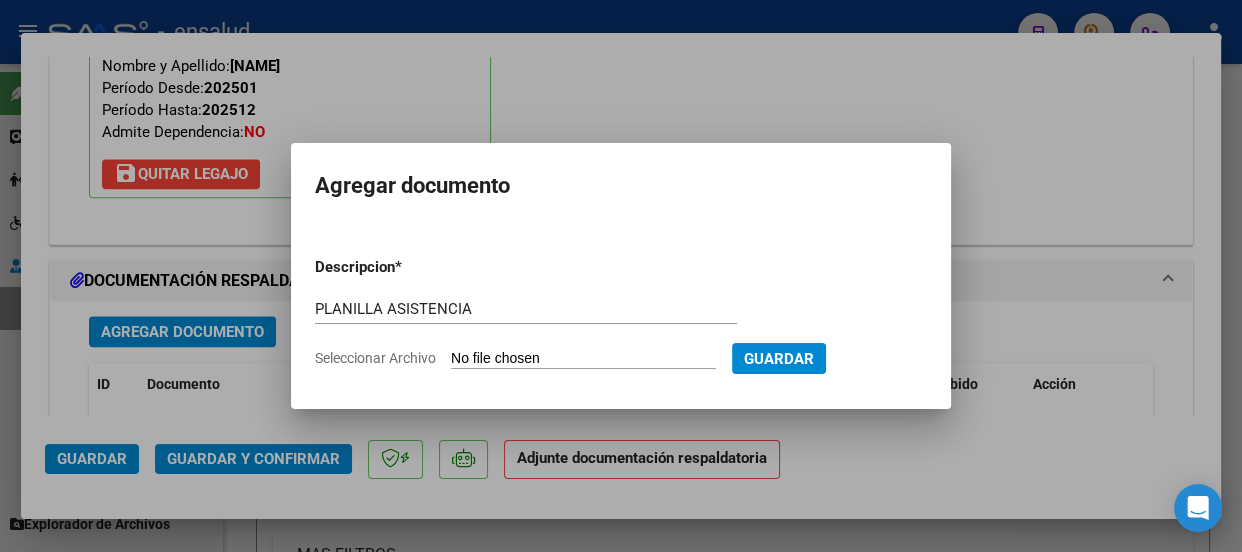 click on "Seleccionar Archivo" at bounding box center (583, 359) 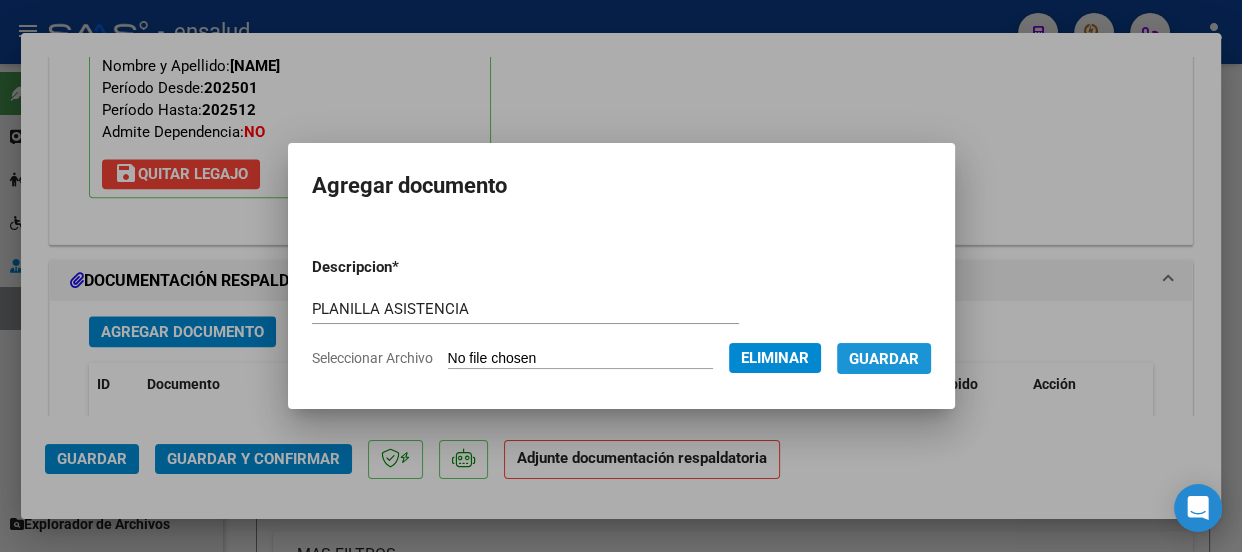 click on "Guardar" at bounding box center (884, 359) 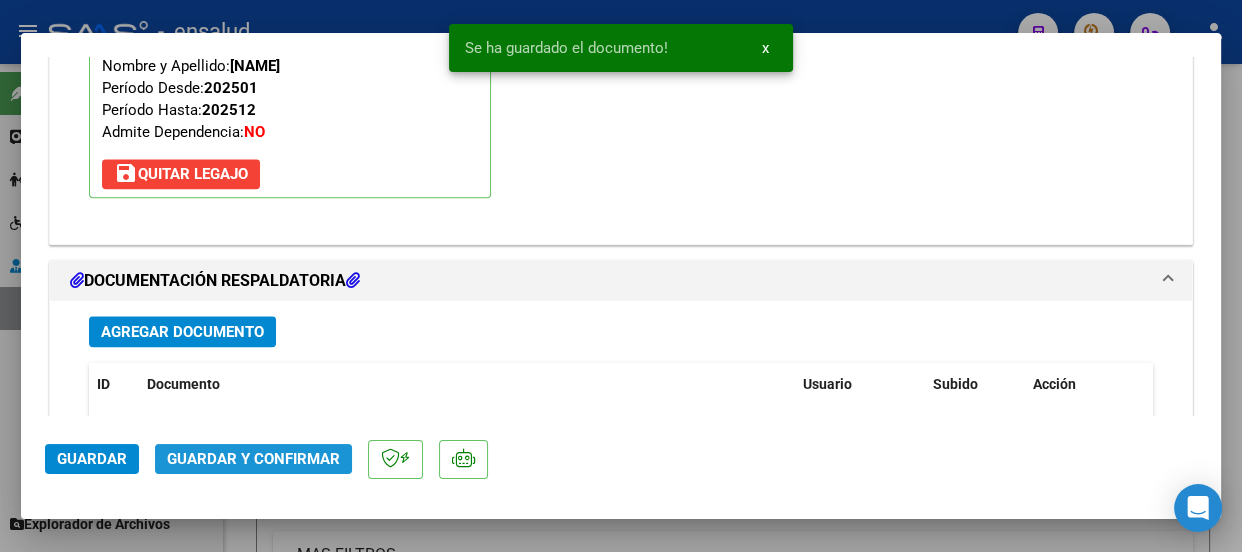 click on "Guardar y Confirmar" 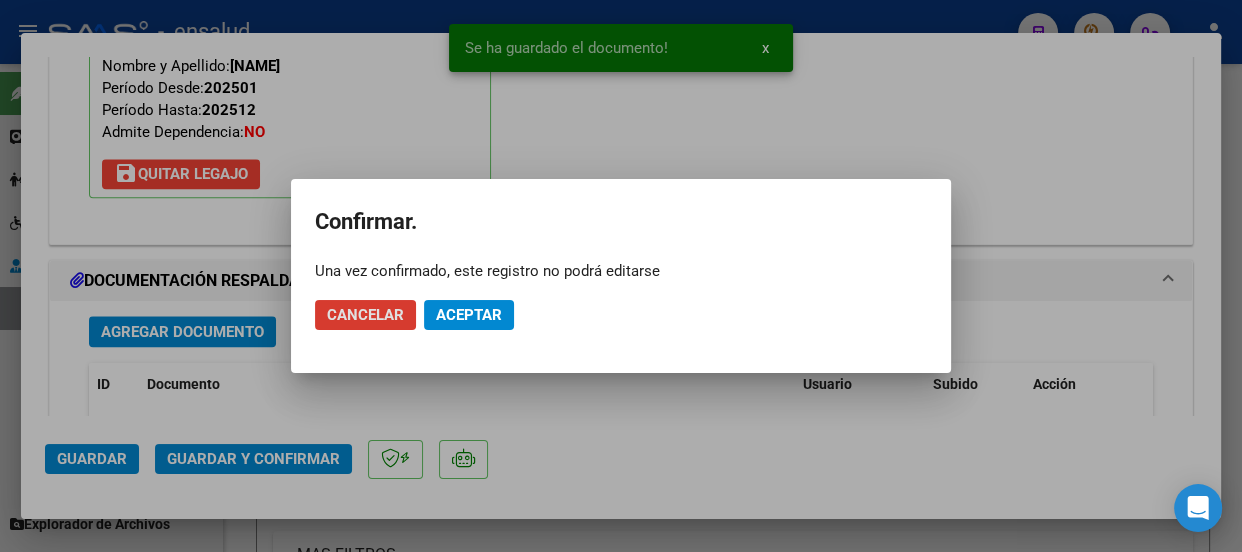 click on "Aceptar" 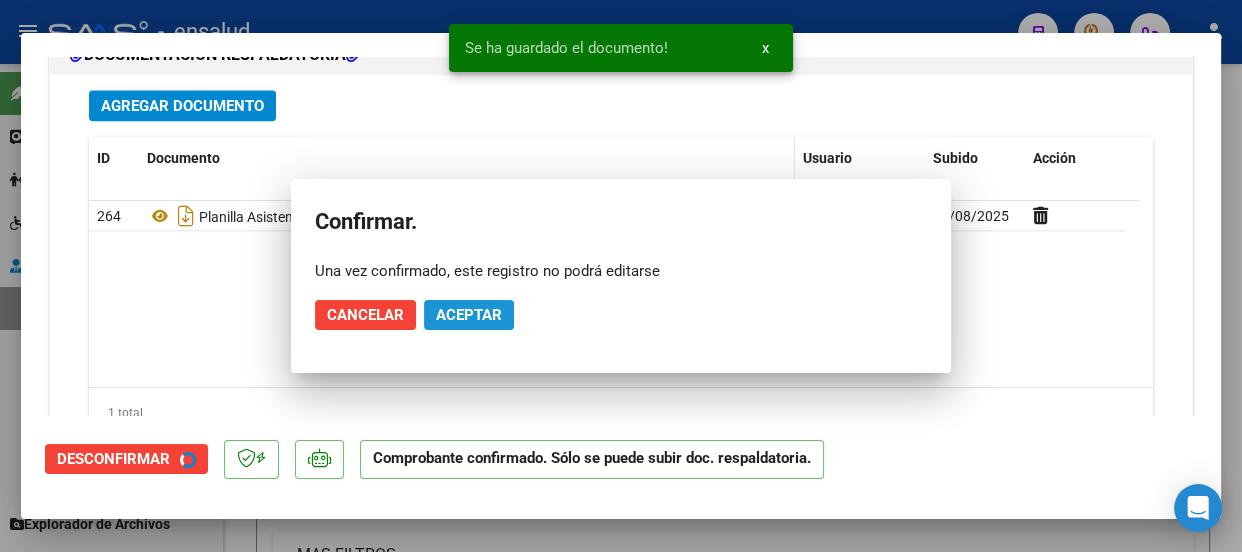 scroll, scrollTop: 2054, scrollLeft: 0, axis: vertical 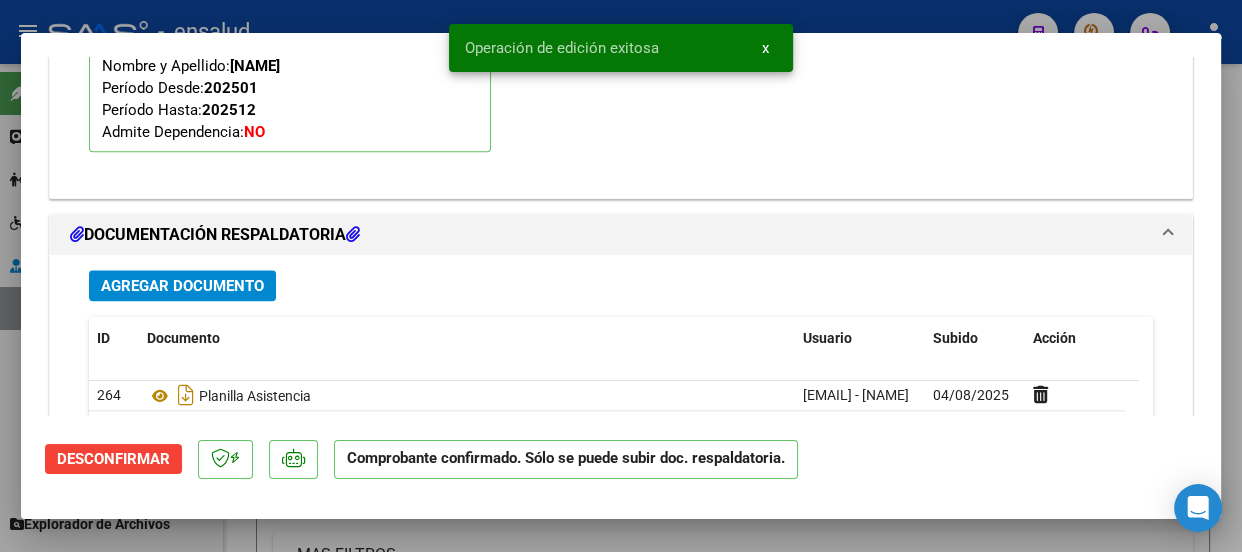 click on "x" at bounding box center [765, 48] 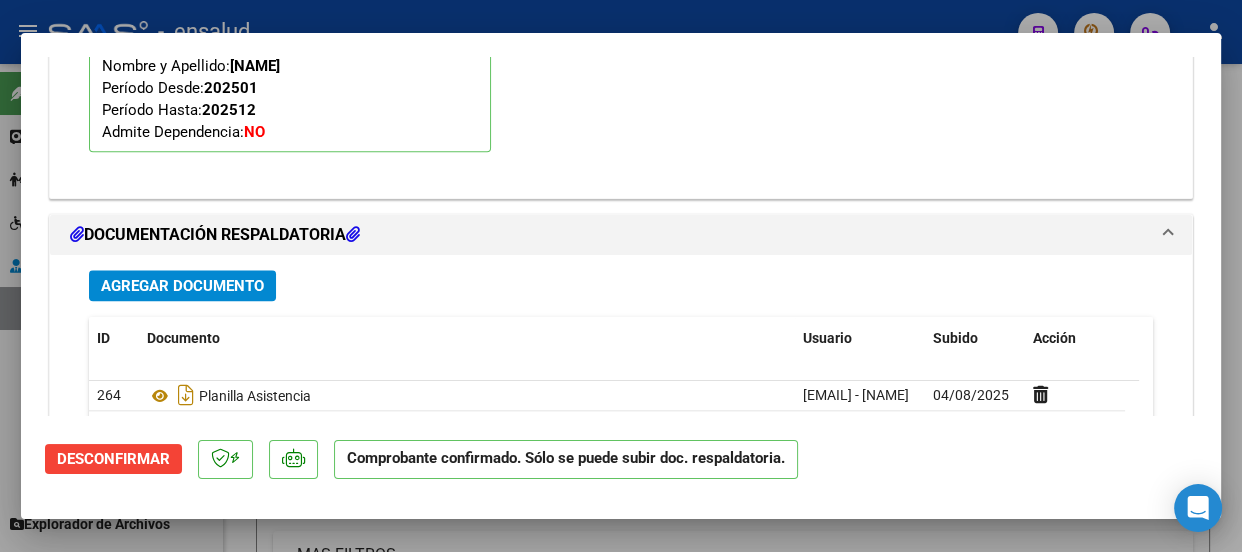 click at bounding box center [621, 276] 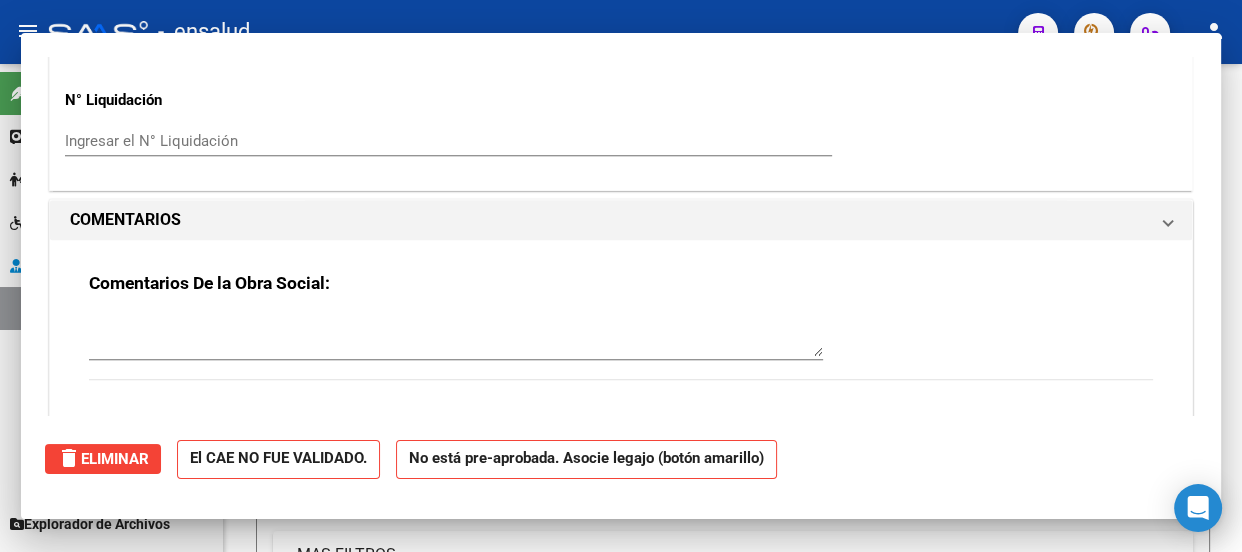 scroll, scrollTop: 0, scrollLeft: 0, axis: both 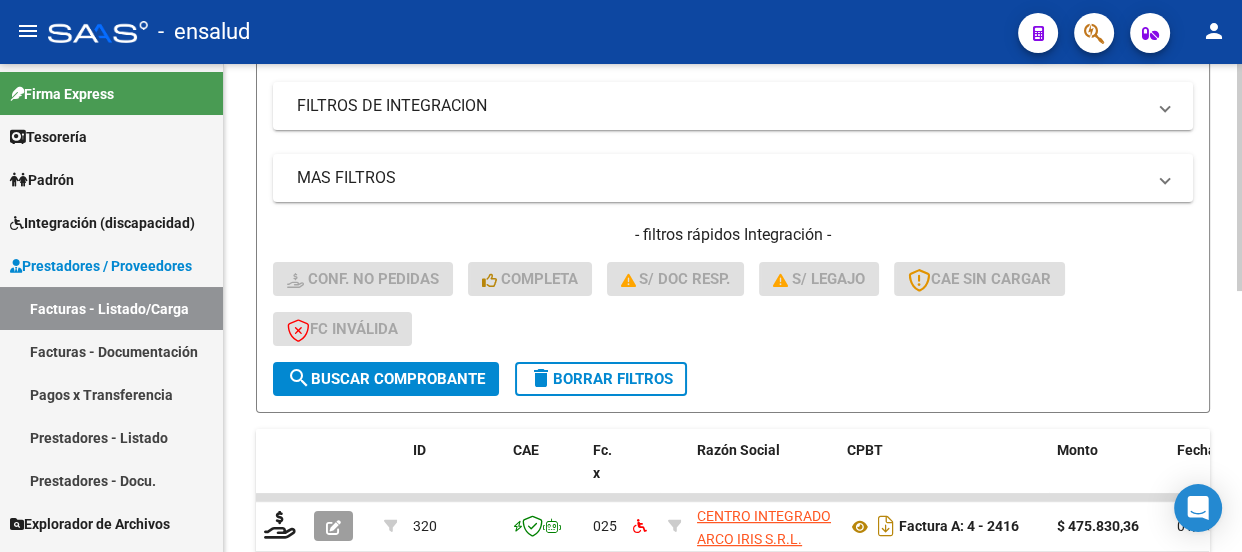 click on "delete  Borrar Filtros" 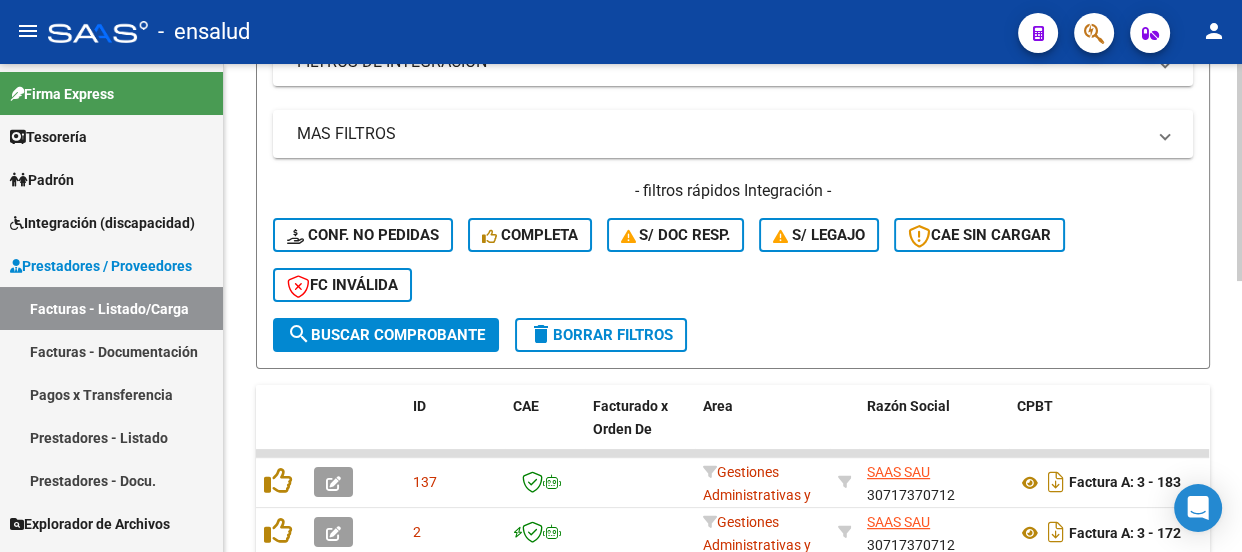 scroll, scrollTop: 336, scrollLeft: 0, axis: vertical 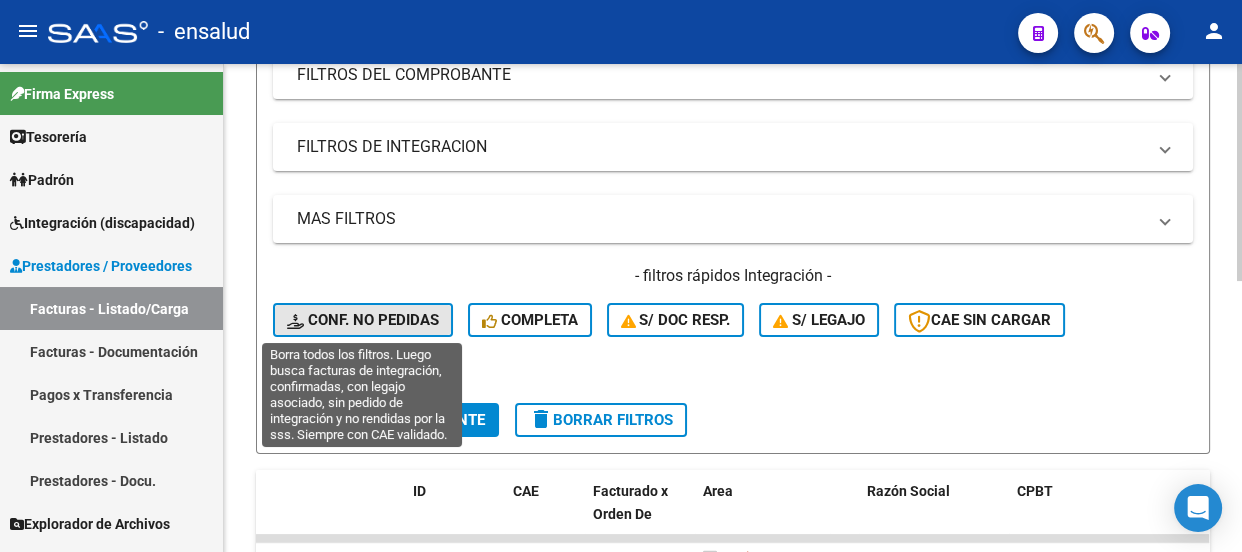 click on "Conf. no pedidas" 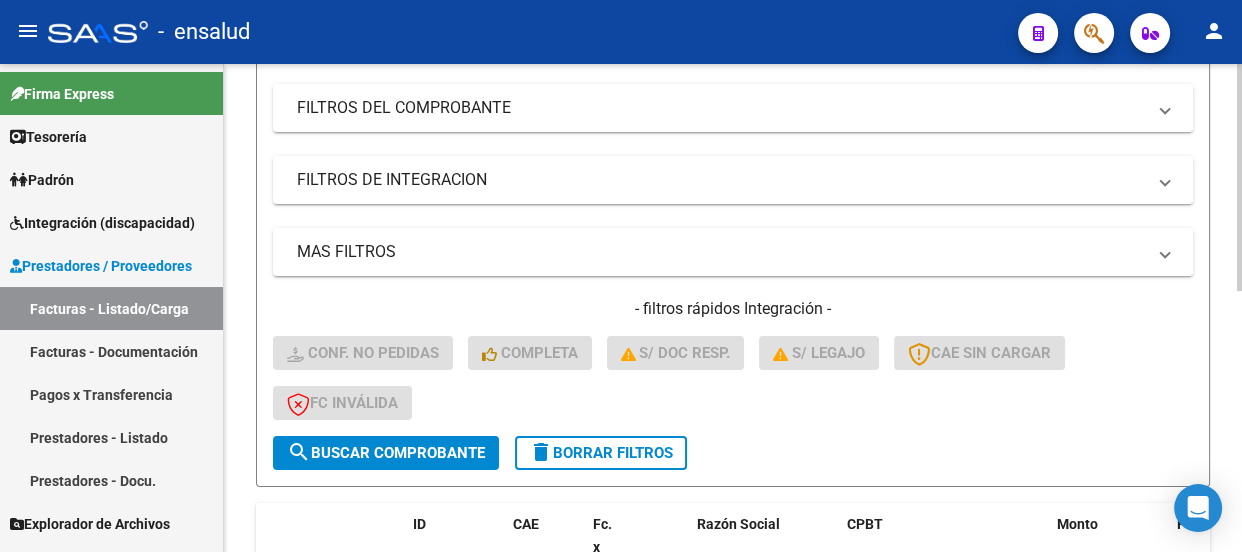 scroll, scrollTop: 13, scrollLeft: 0, axis: vertical 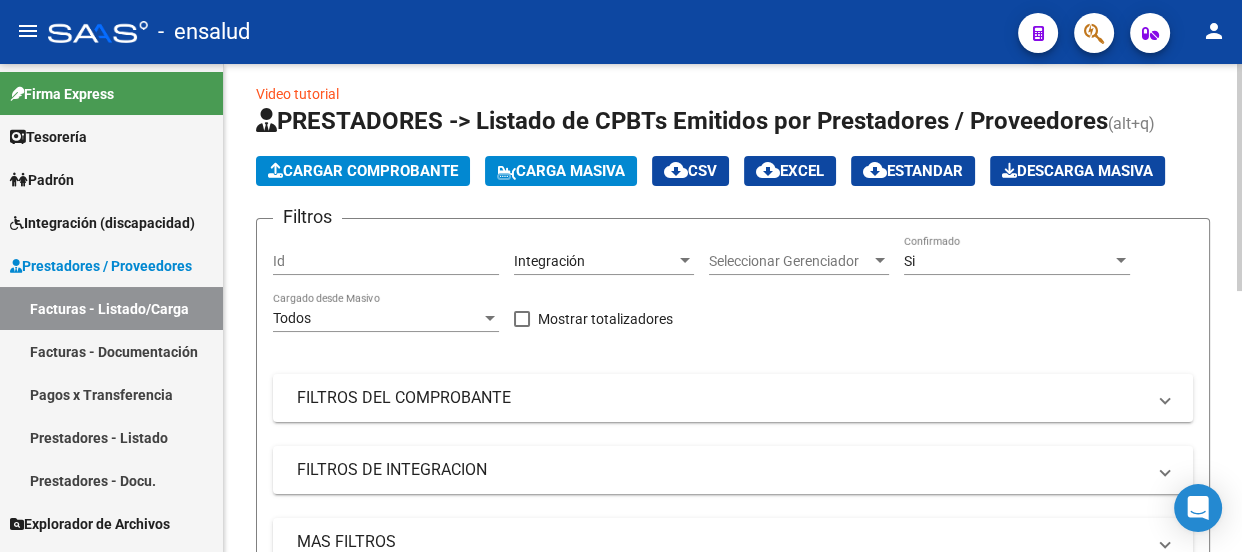 click on "Cargar Comprobante" 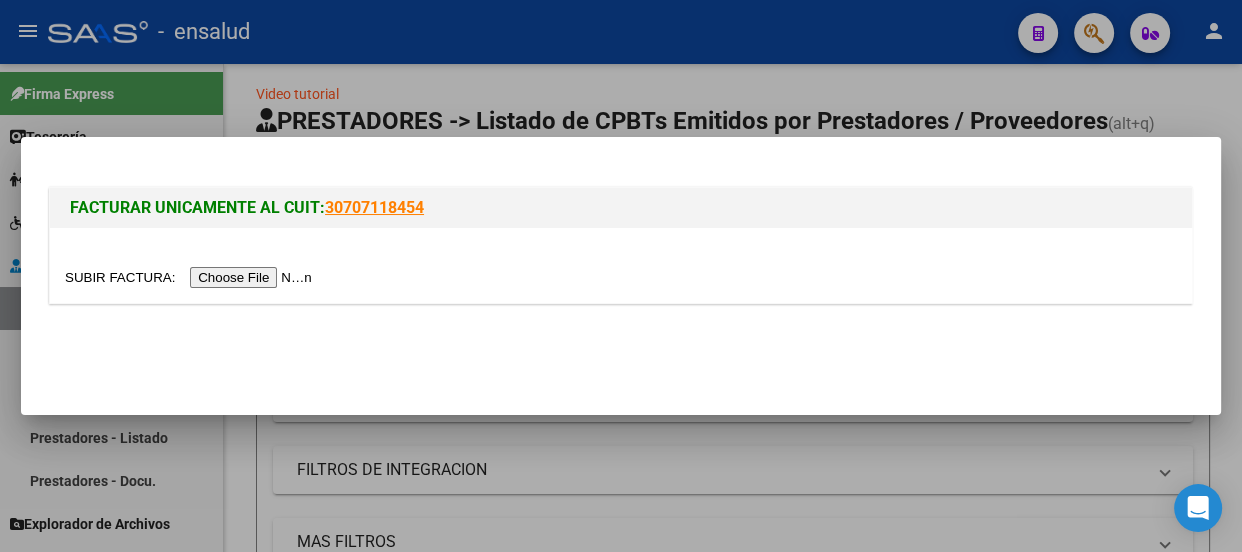 click at bounding box center (191, 277) 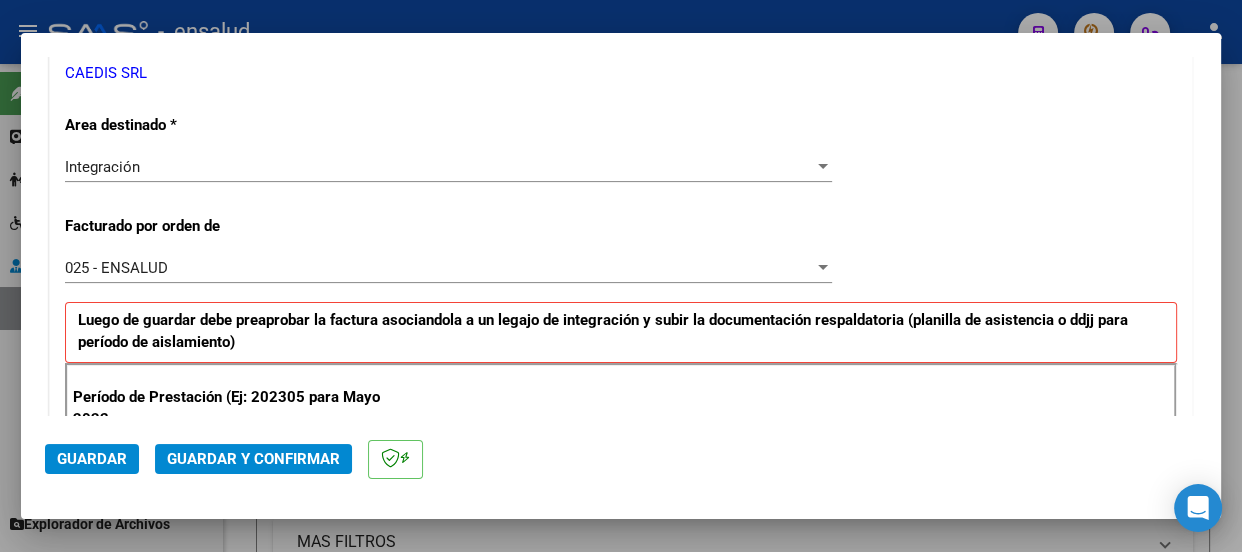 scroll, scrollTop: 636, scrollLeft: 0, axis: vertical 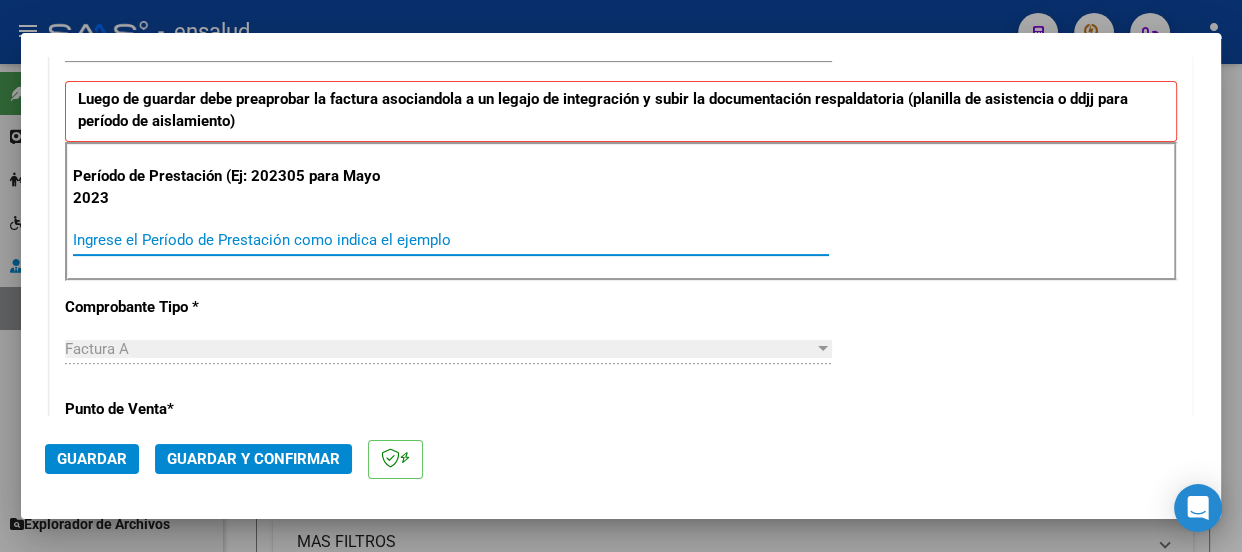 click on "Ingrese el Período de Prestación como indica el ejemplo" at bounding box center [451, 240] 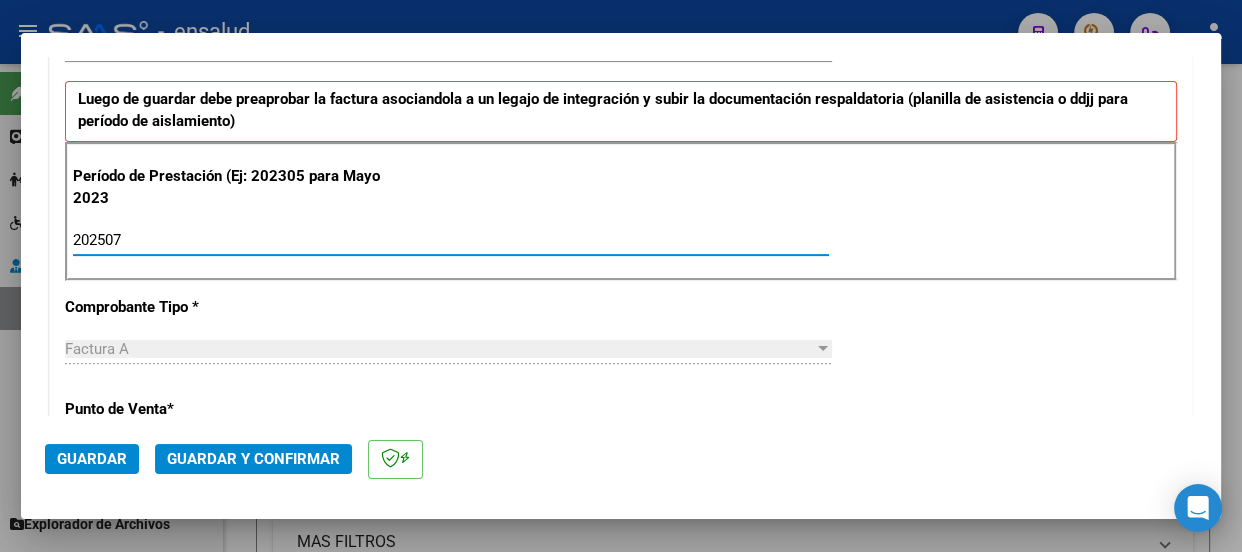 type on "202507" 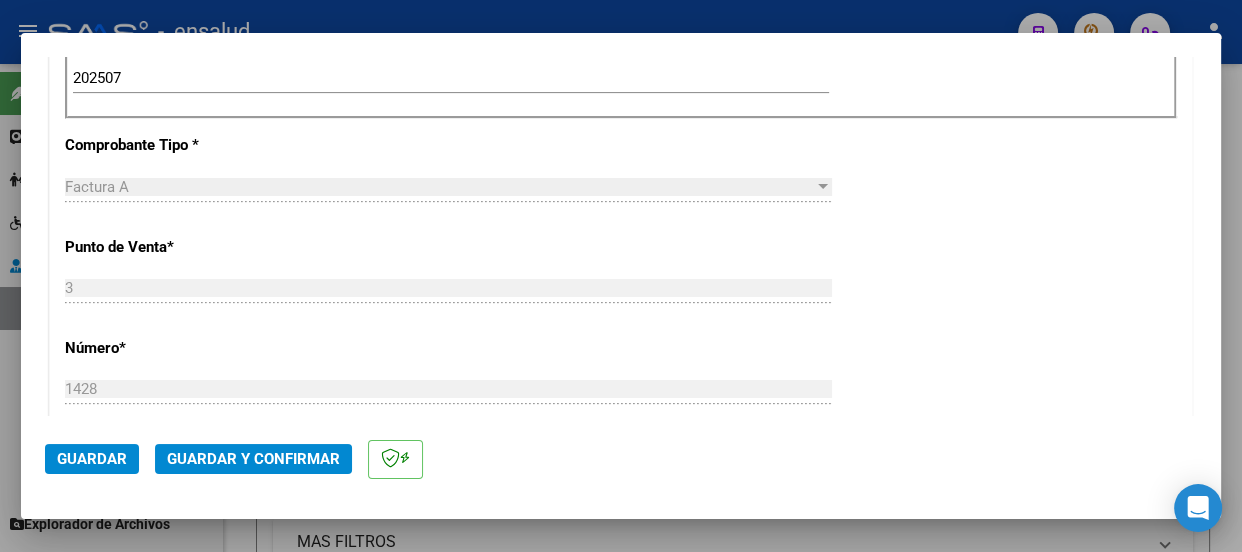 scroll, scrollTop: 909, scrollLeft: 0, axis: vertical 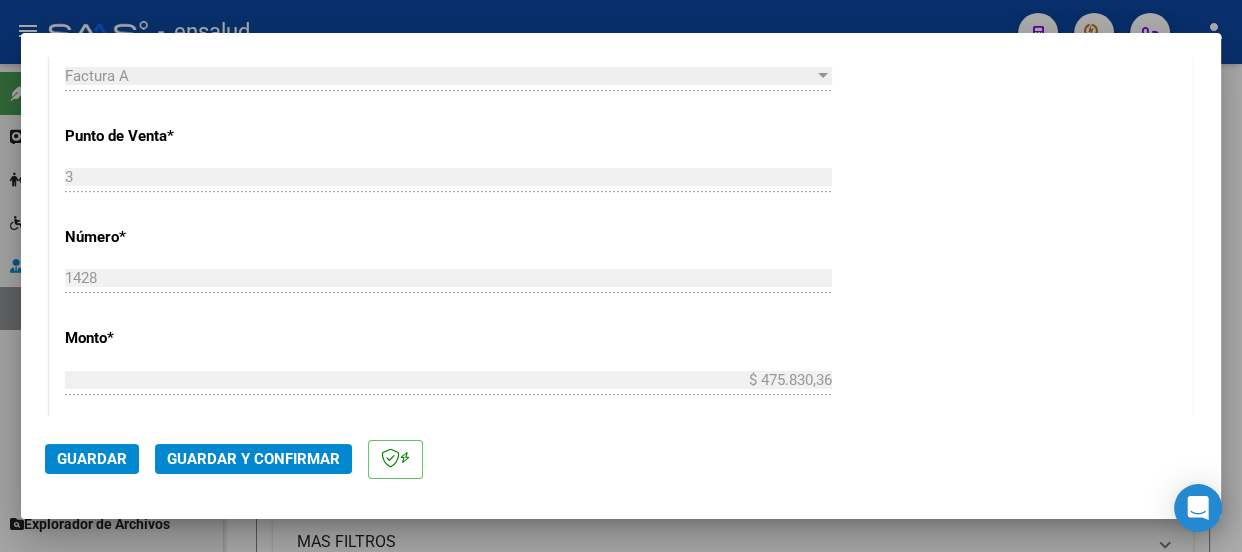 click on "Guardar" 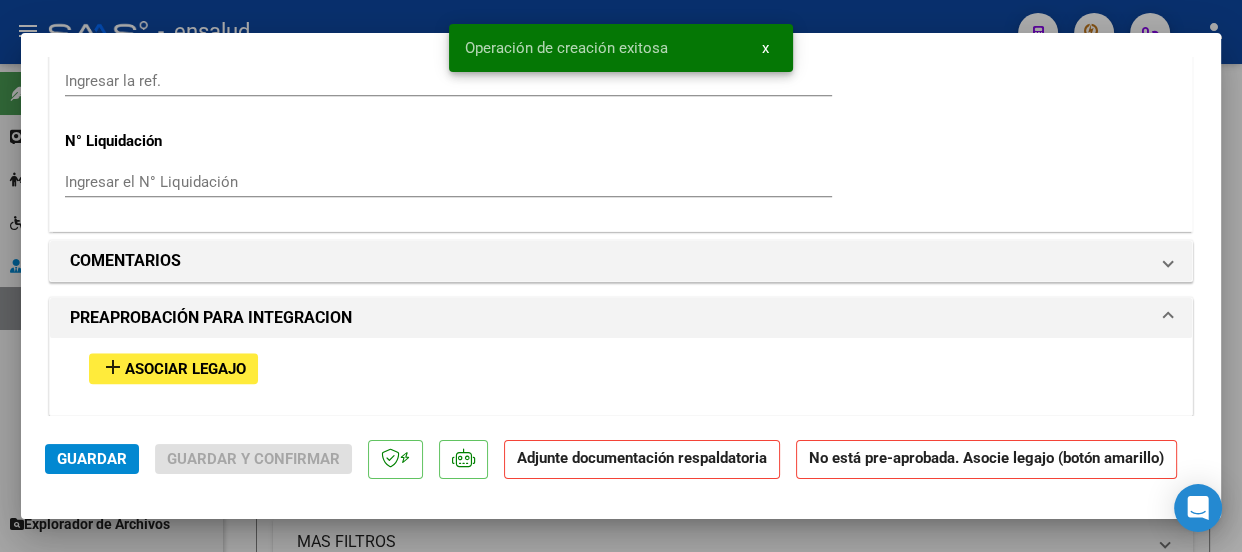 scroll, scrollTop: 2000, scrollLeft: 0, axis: vertical 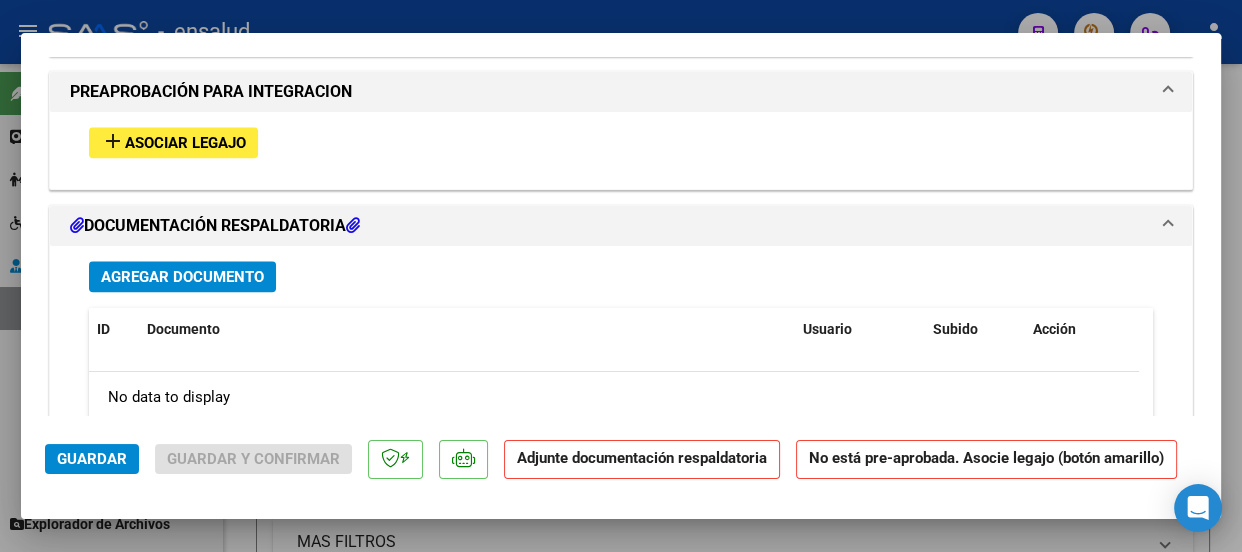 click on "Asociar Legajo" at bounding box center (185, 143) 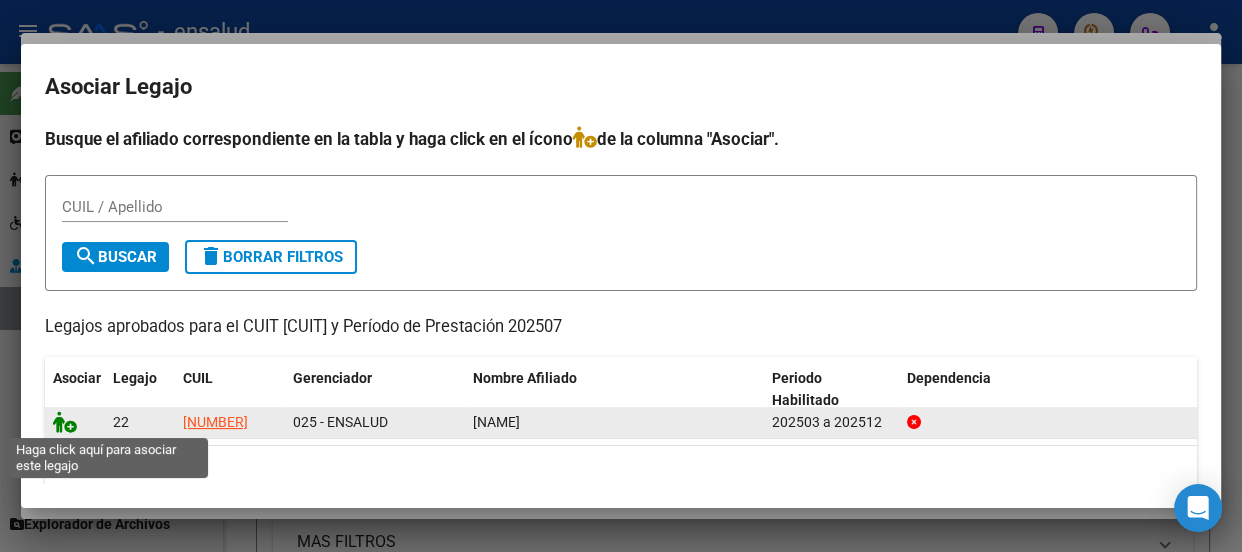 click 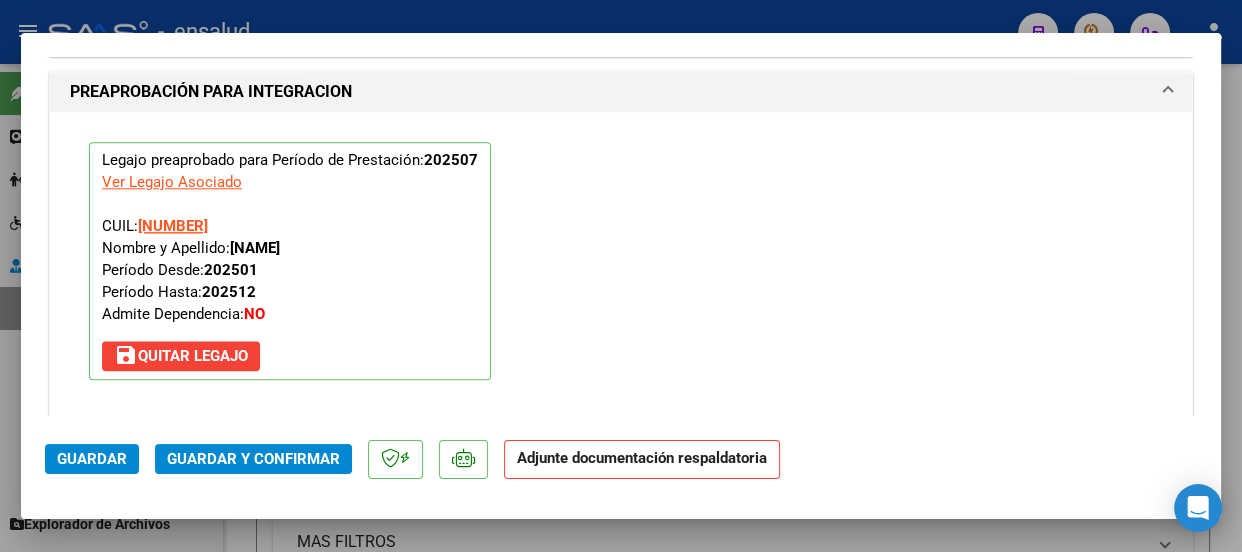 scroll, scrollTop: 2325, scrollLeft: 0, axis: vertical 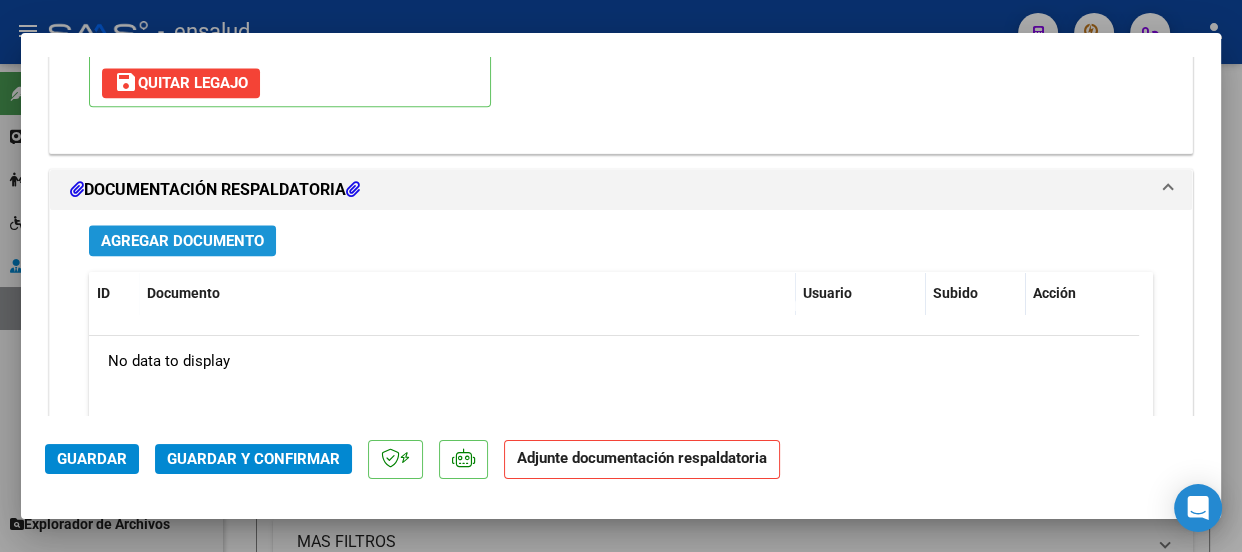 click on "Agregar Documento" at bounding box center (182, 241) 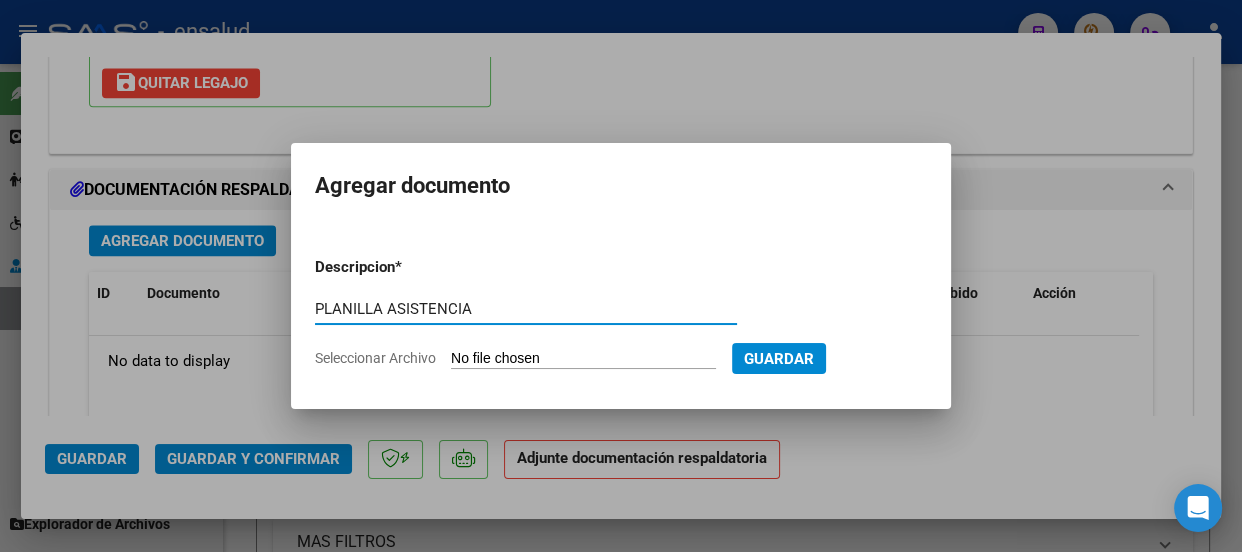 type on "PLANILLA ASISTENCIA" 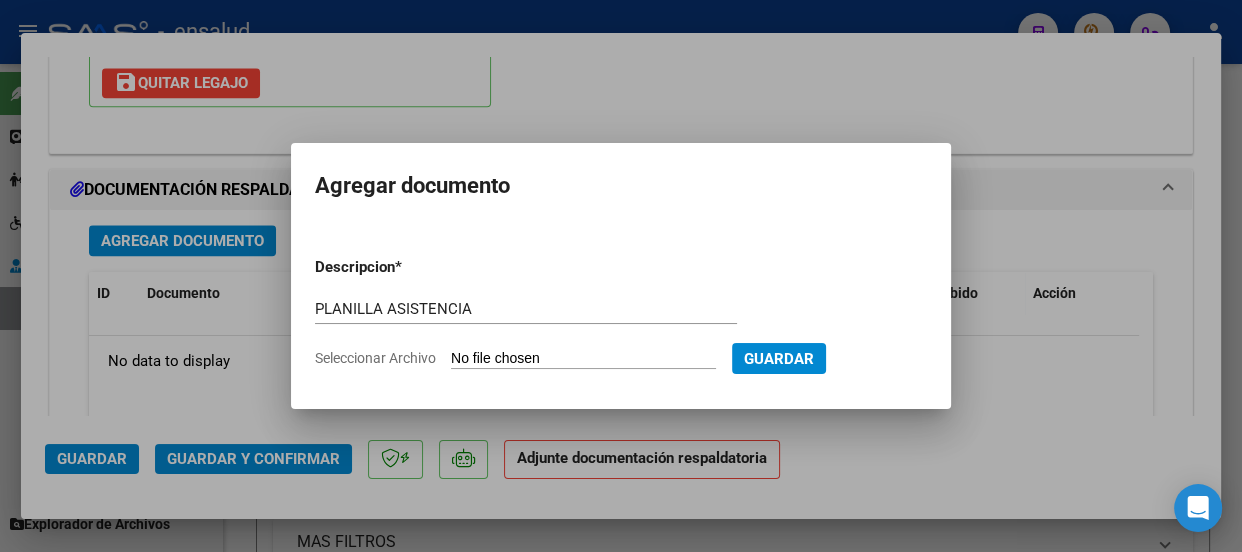 type on "C:\fakepath\[NAME]_[DATE]_[NUMBER]_N_[NAME]_[NUMBER]-PA.pdf" 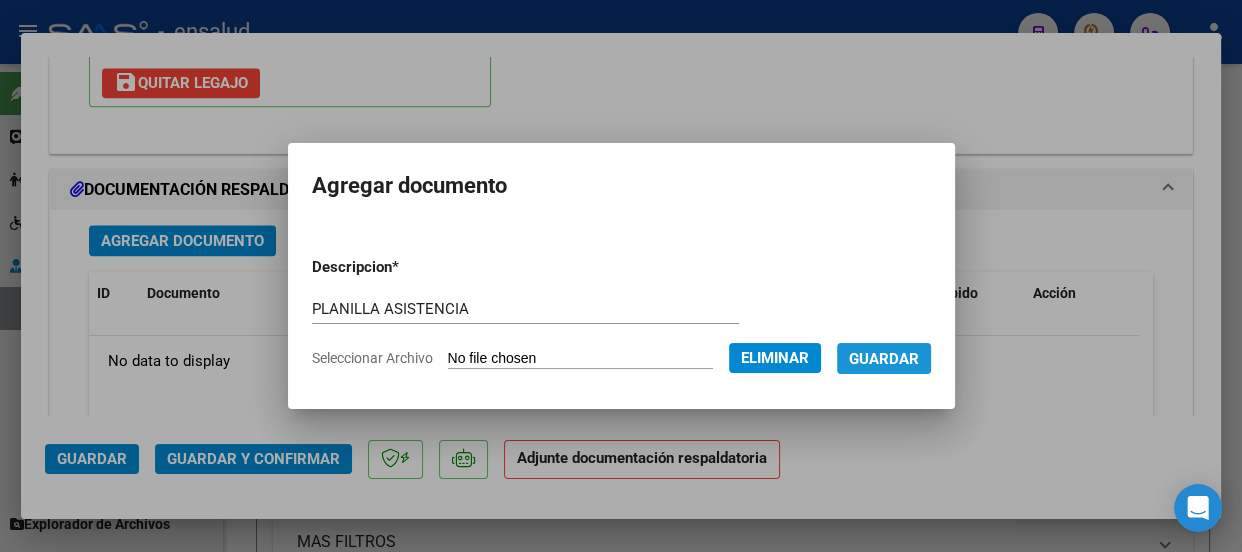 click on "Guardar" at bounding box center [884, 359] 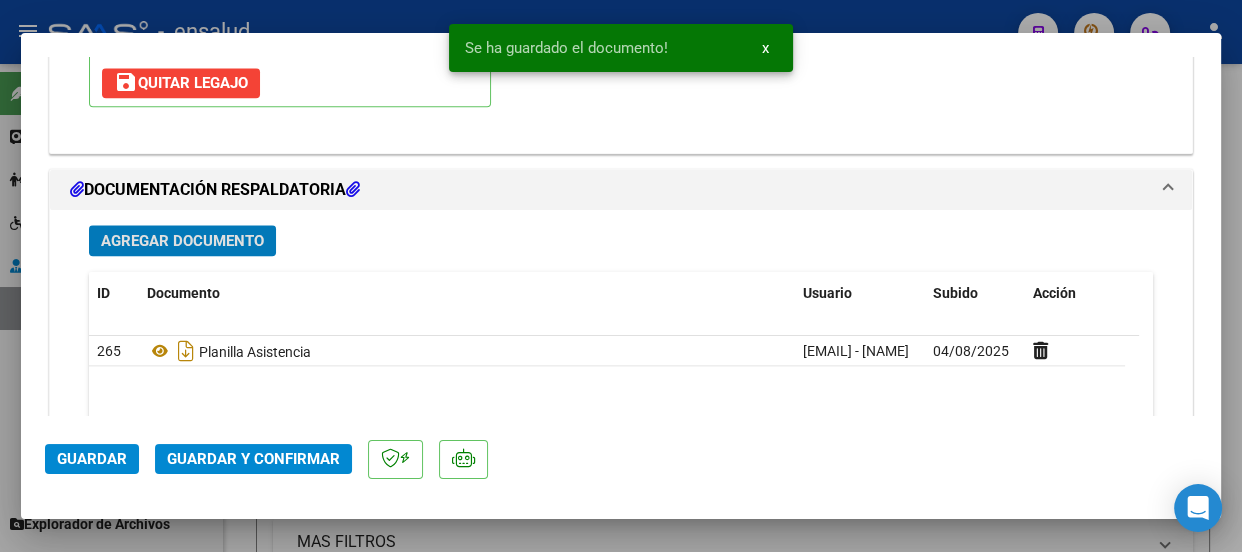 click on "Guardar y Confirmar" 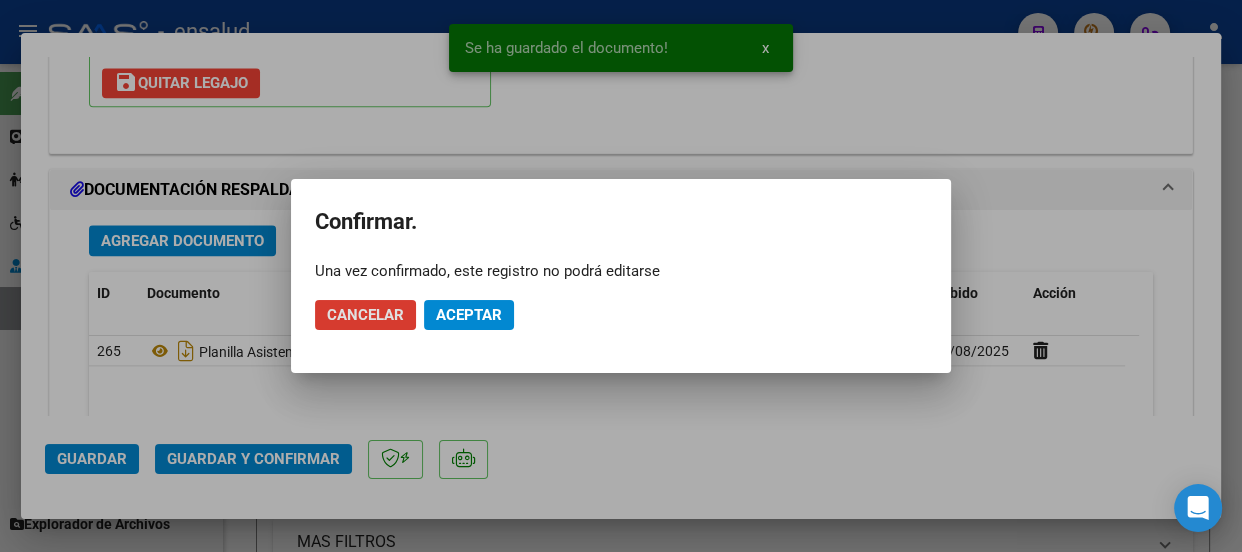 click on "Aceptar" 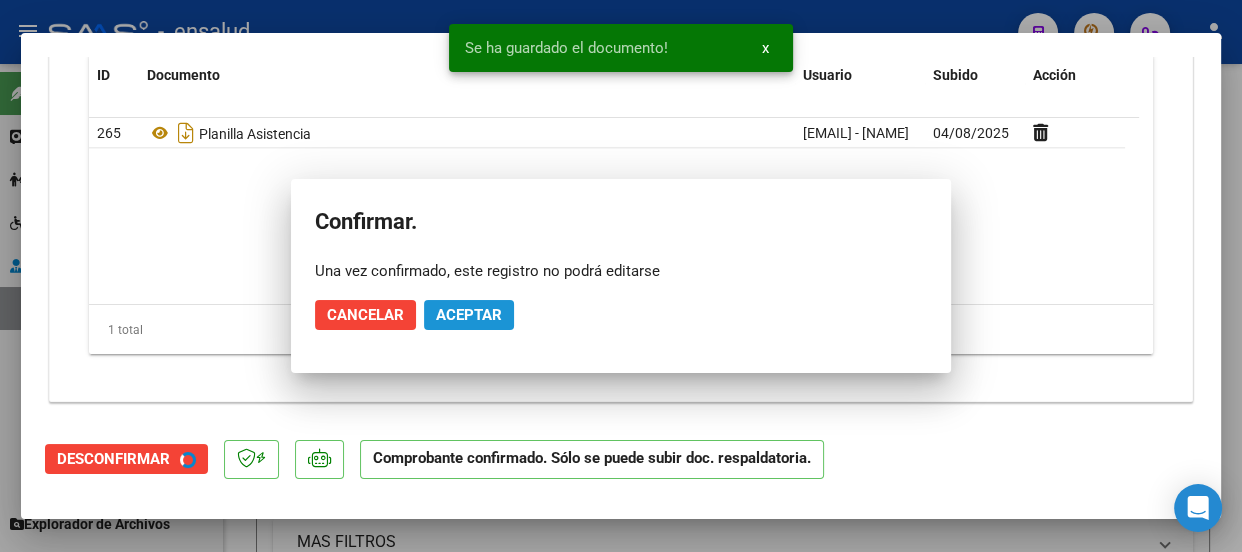 scroll, scrollTop: 2144, scrollLeft: 0, axis: vertical 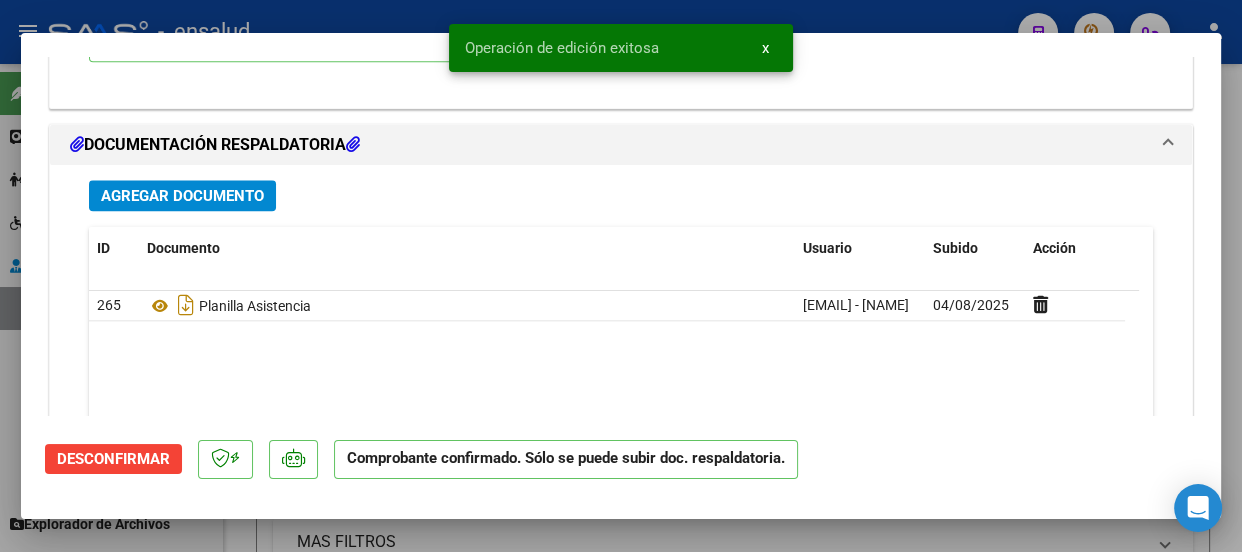 click on "x" at bounding box center [765, 48] 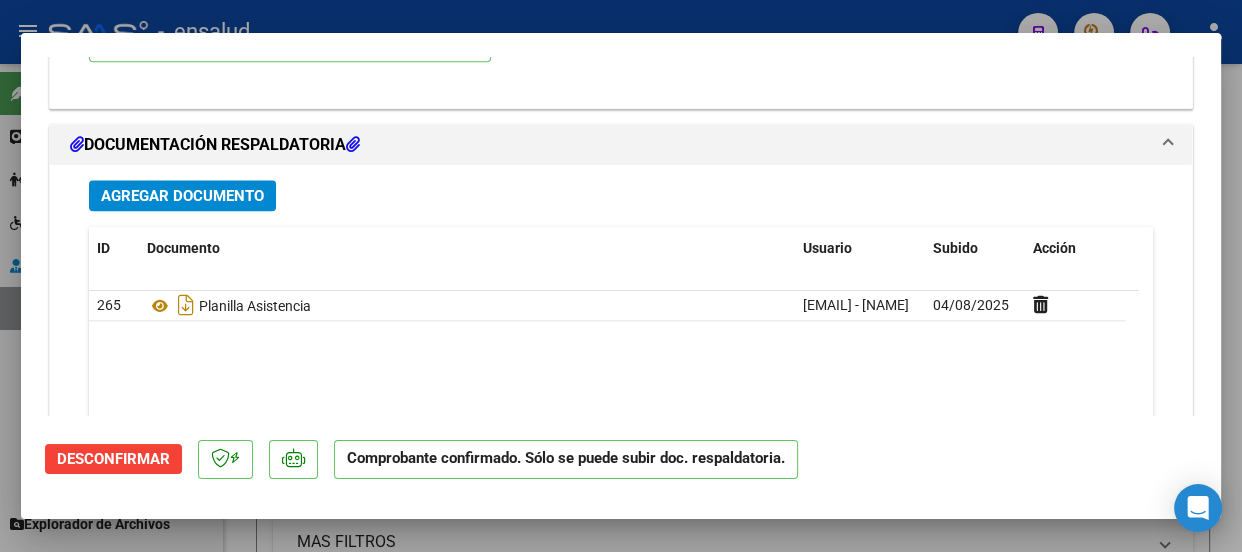 drag, startPoint x: 752, startPoint y: 19, endPoint x: 708, endPoint y: 130, distance: 119.40268 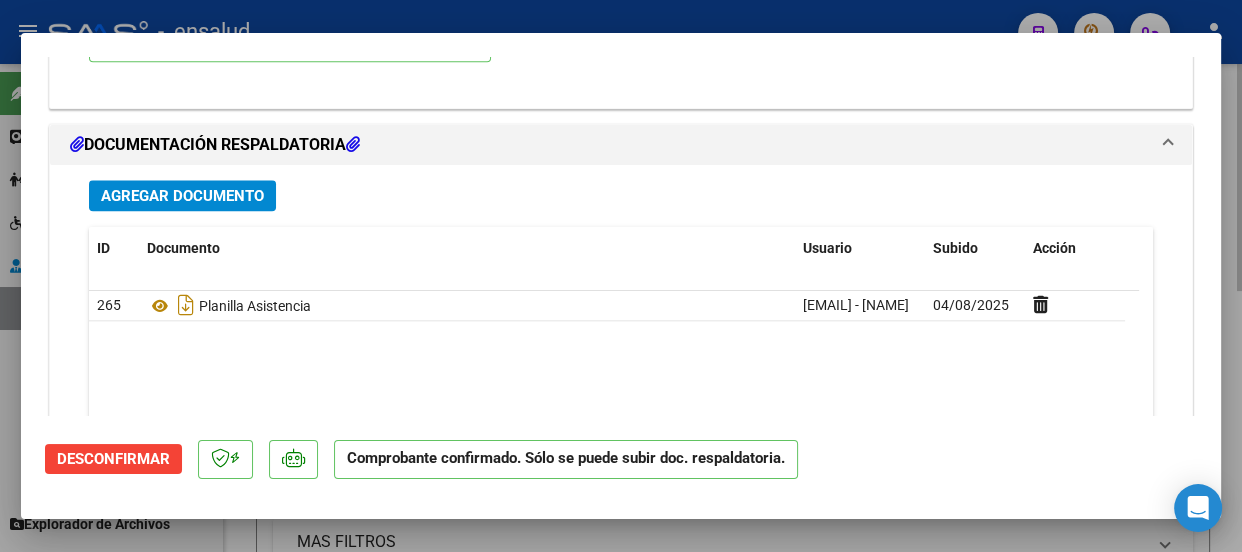 type 